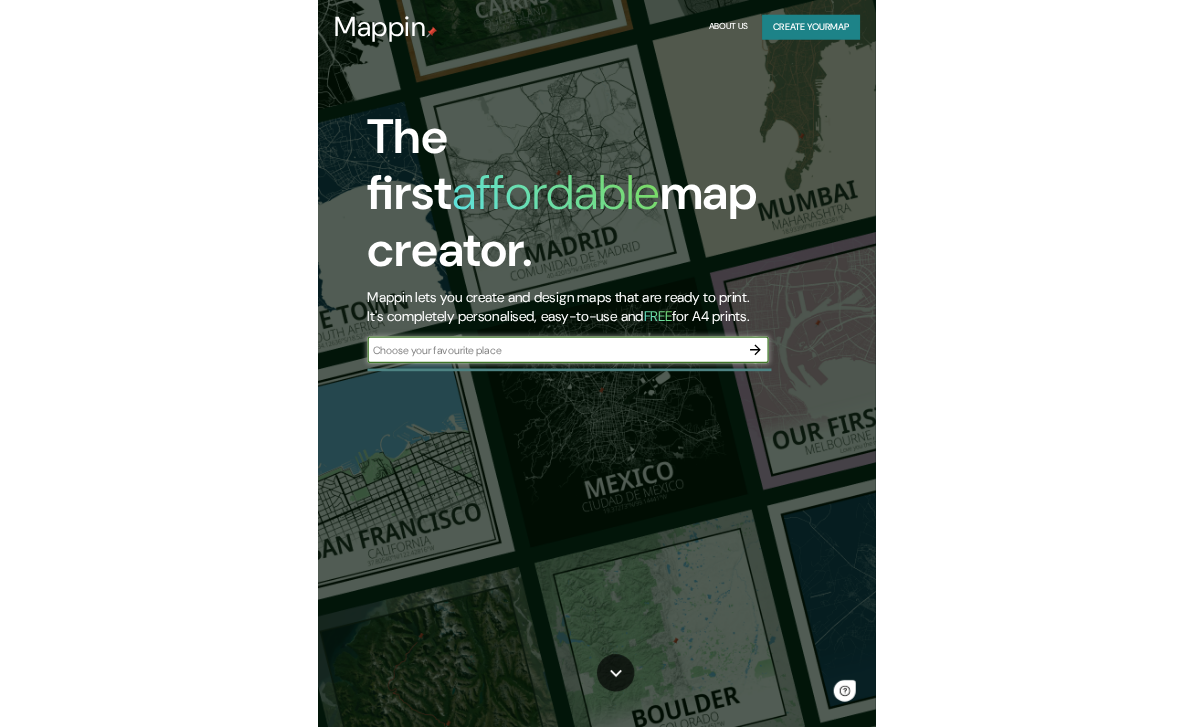scroll, scrollTop: 0, scrollLeft: 0, axis: both 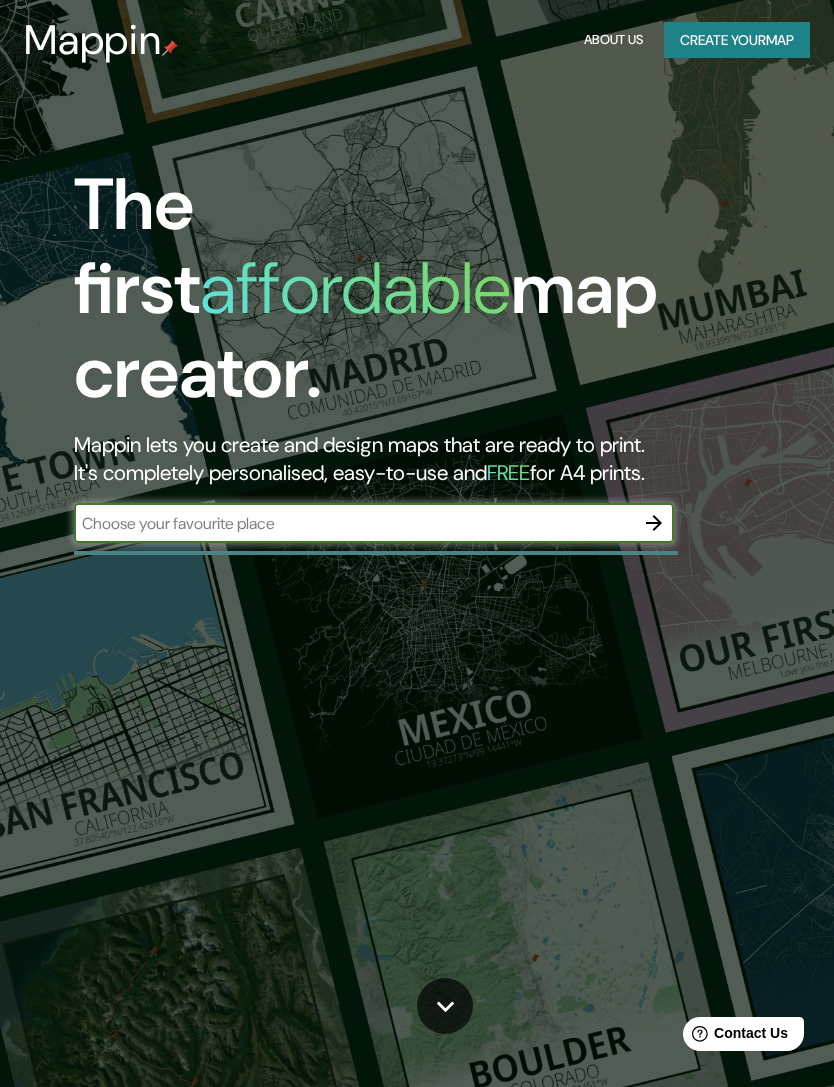 click at bounding box center [654, 523] 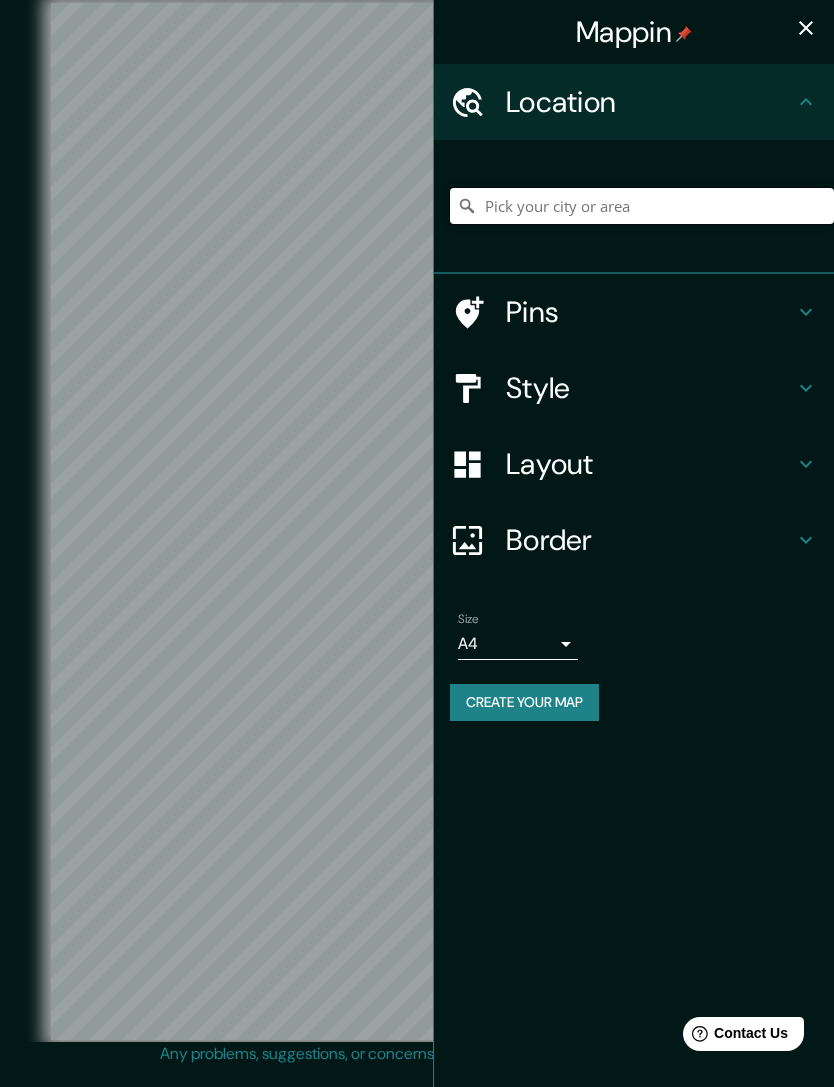 click at bounding box center (642, 206) 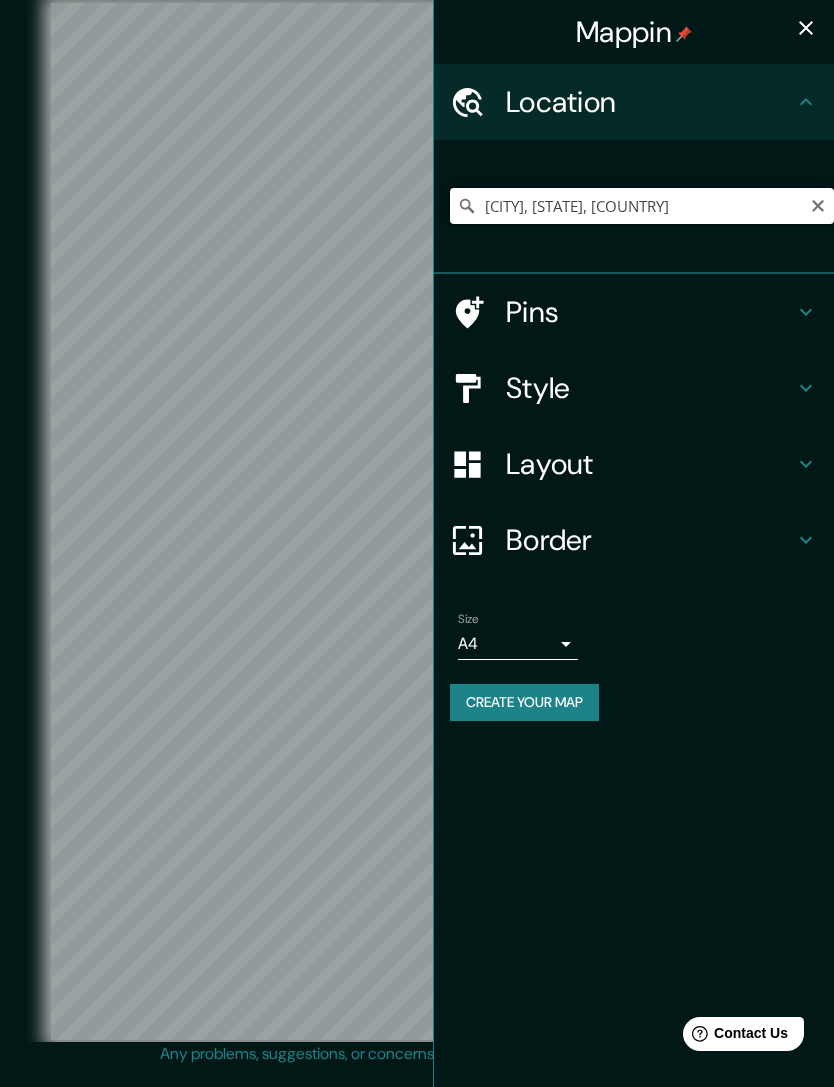 click on "[CITY], [STATE], [COUNTRY]" at bounding box center [642, 206] 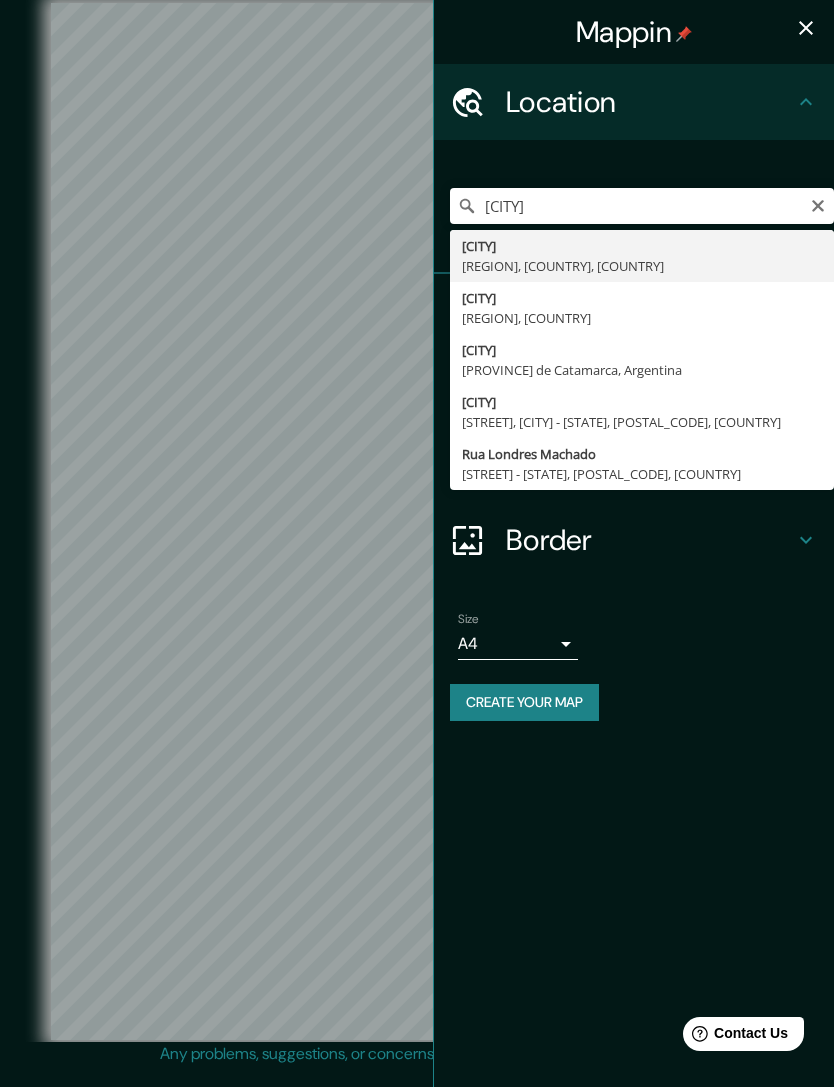 type on "[CITY], [REGION], [COUNTRY], [COUNTRY]" 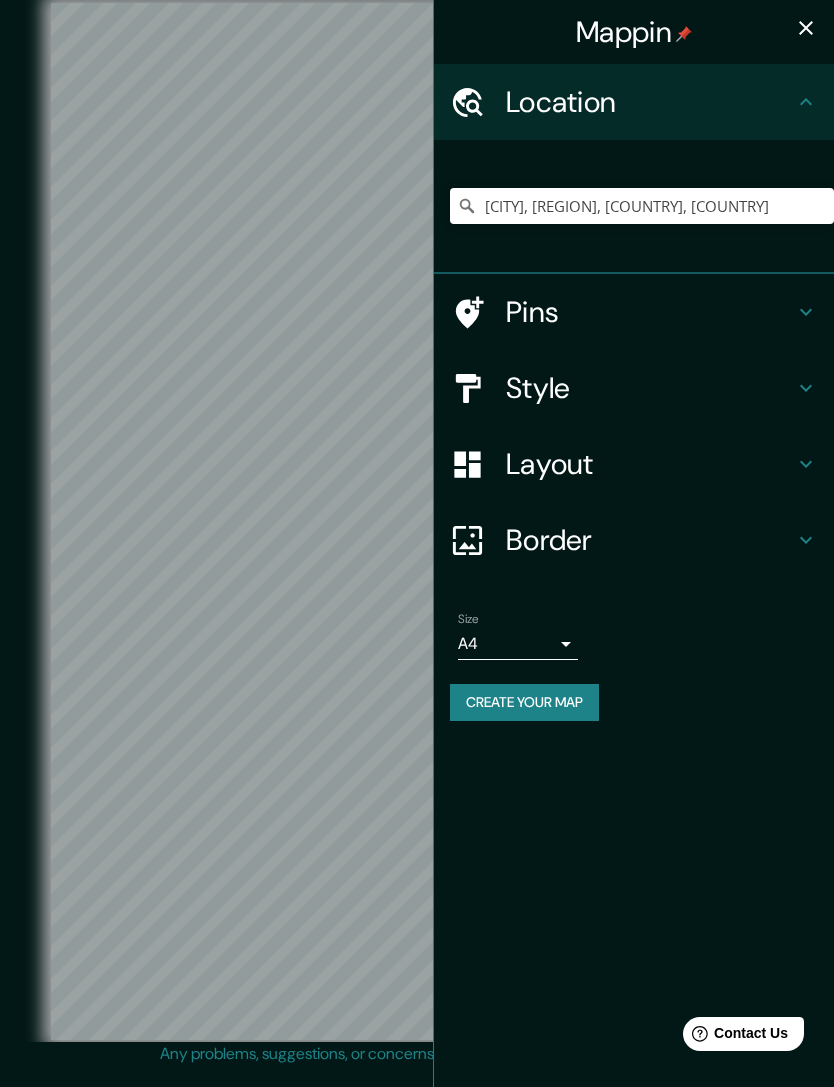 click on "Style" at bounding box center [634, 388] 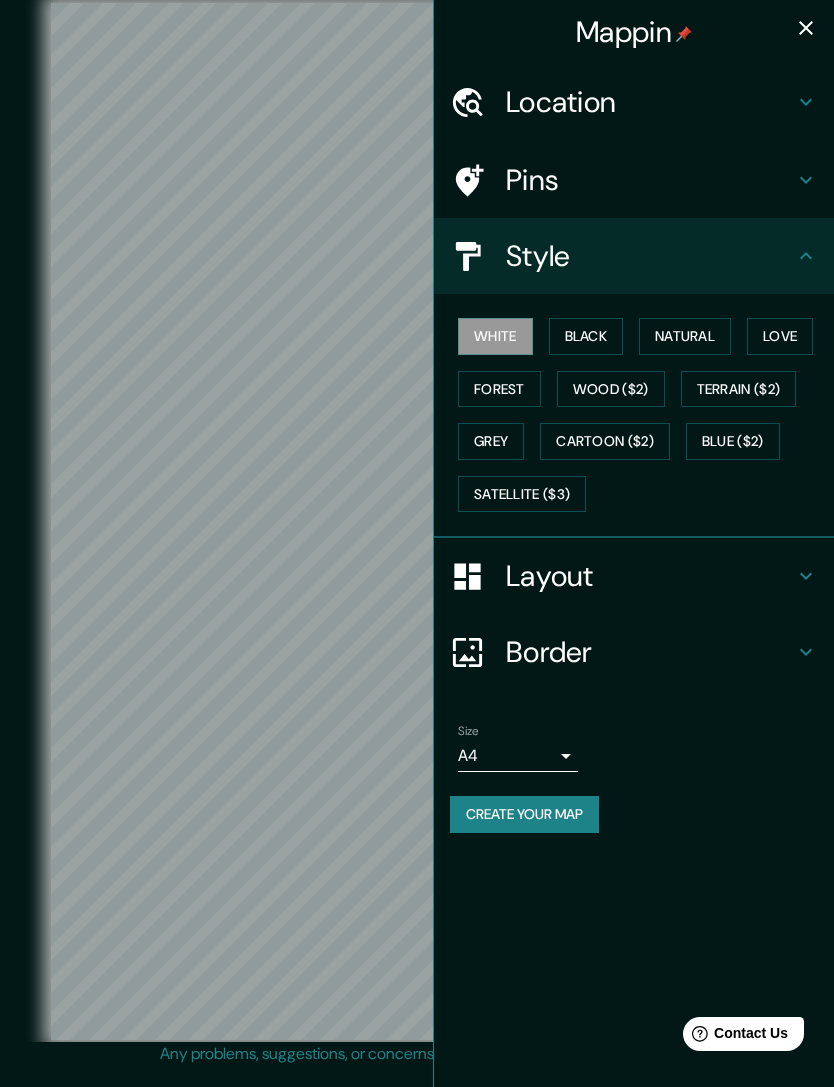 click on "Black" at bounding box center [586, 336] 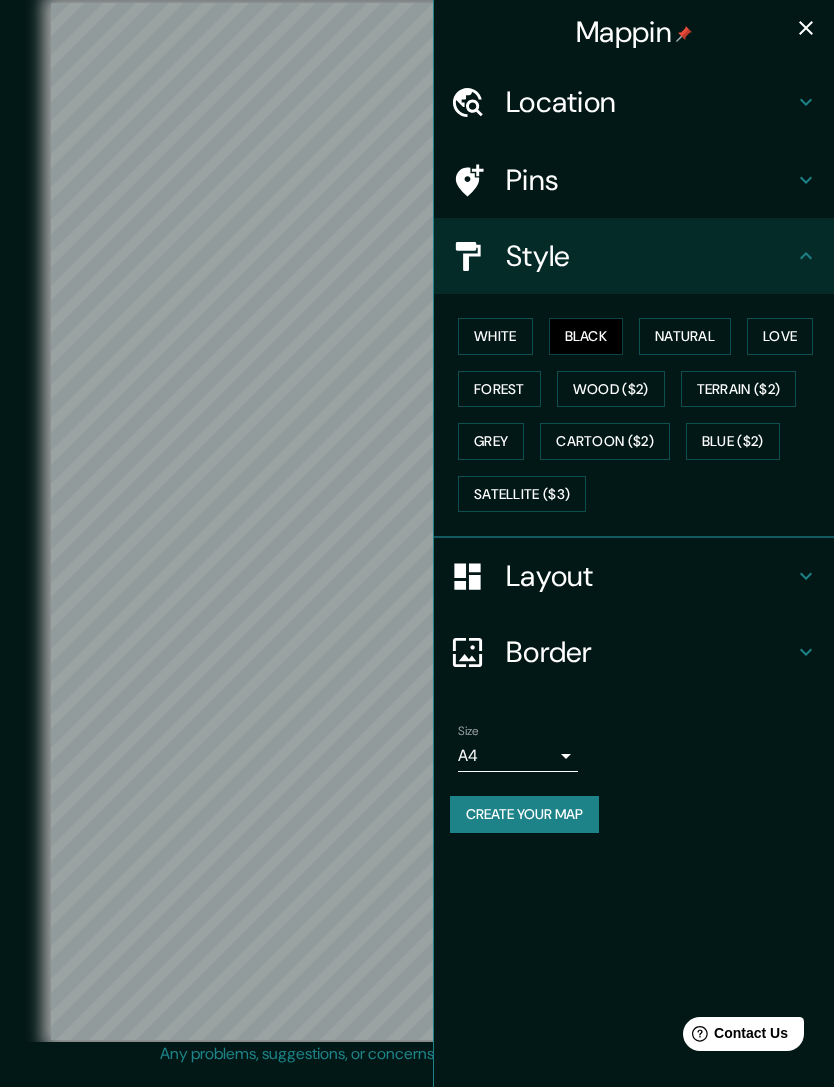 click on "Natural" at bounding box center [685, 336] 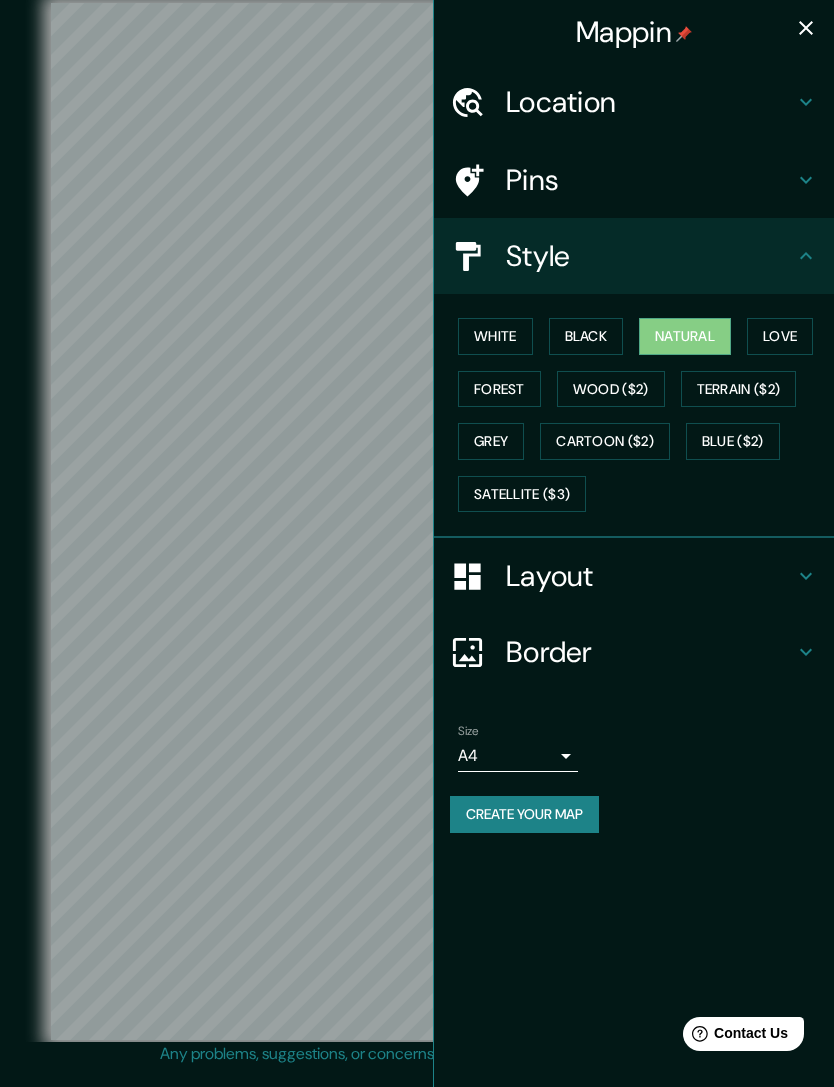 click on "Love" at bounding box center (780, 336) 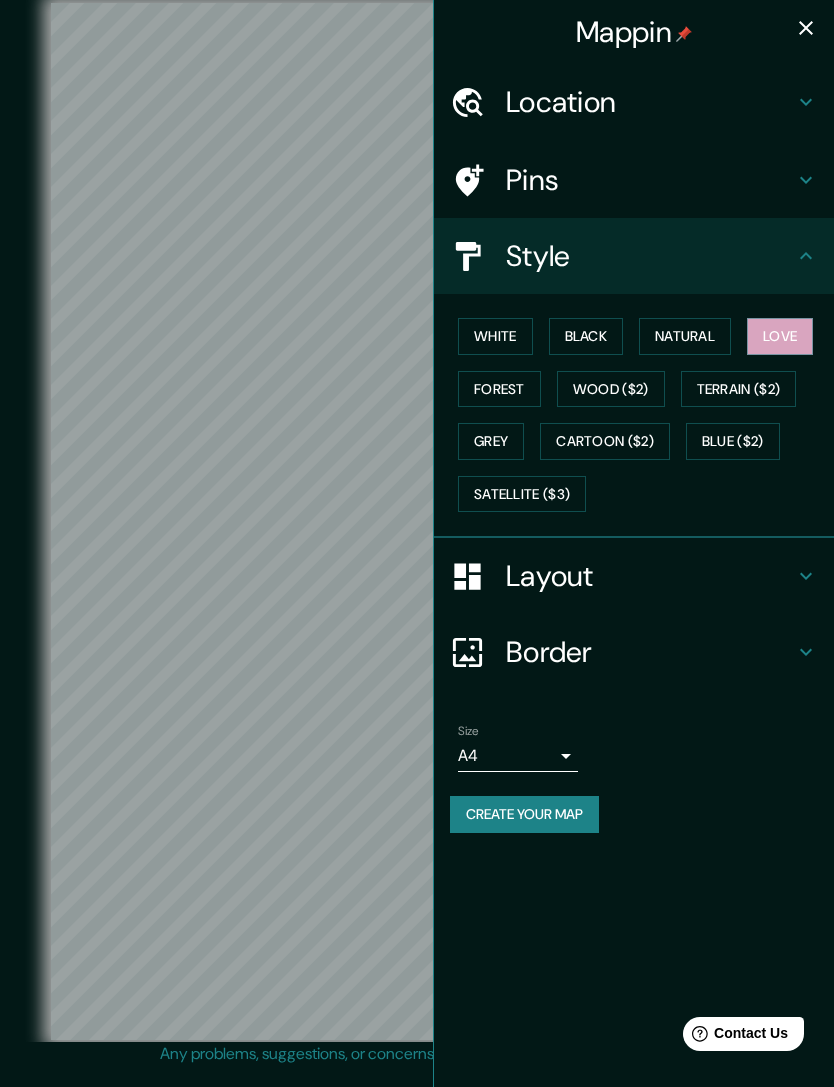 click on "Forest" at bounding box center [499, 389] 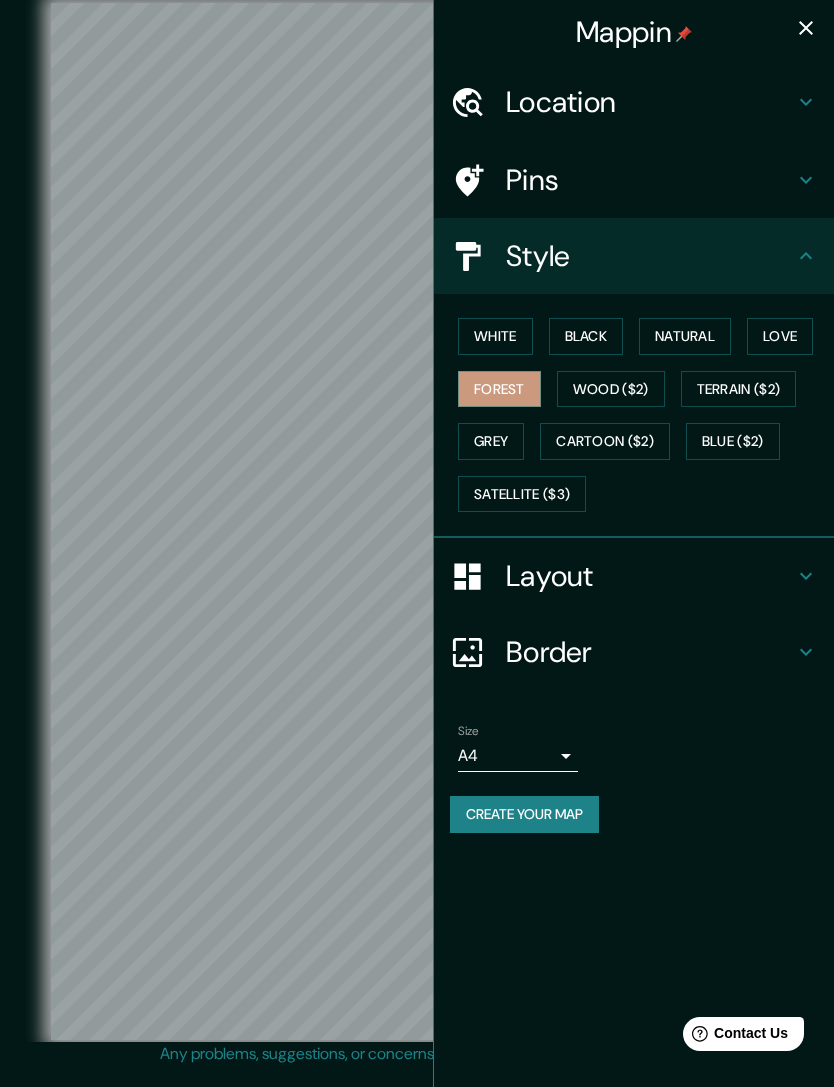 click on "Love" at bounding box center (780, 336) 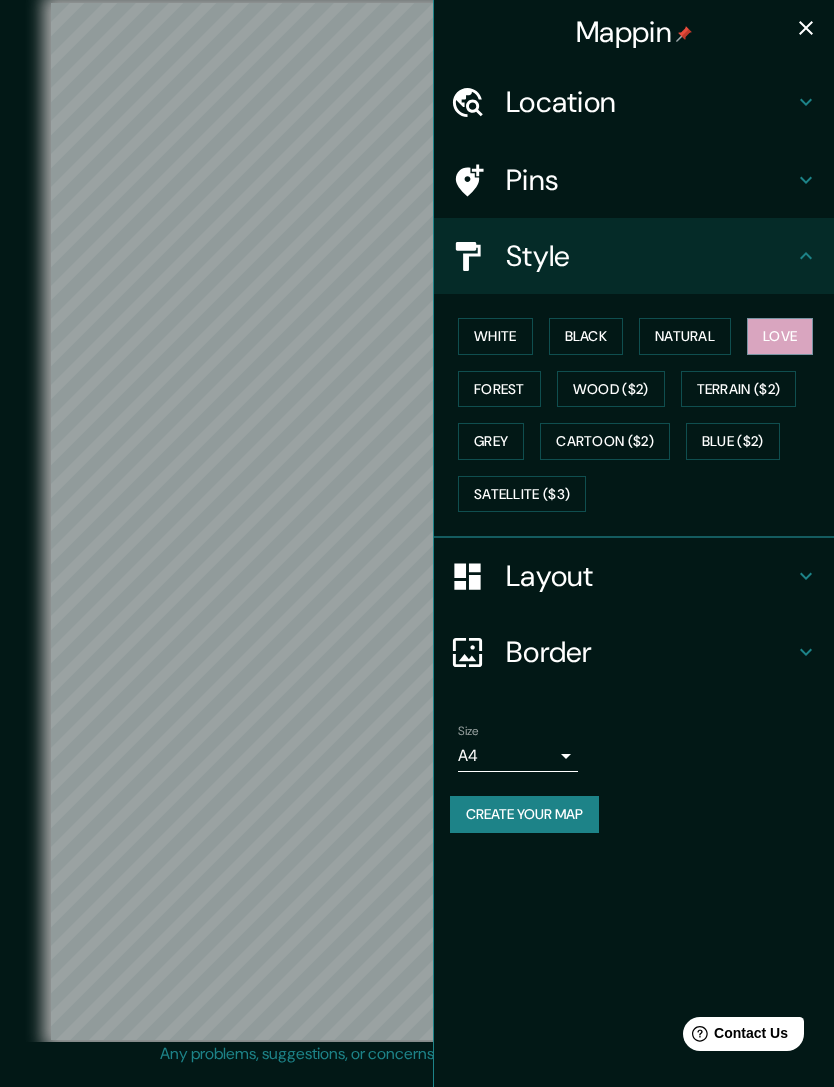 click on "White Black Natural Love Forest Wood ($2) Terrain ($2) Grey Cartoon ($2) Blue ($2) Satellite ($3)" at bounding box center [642, 415] 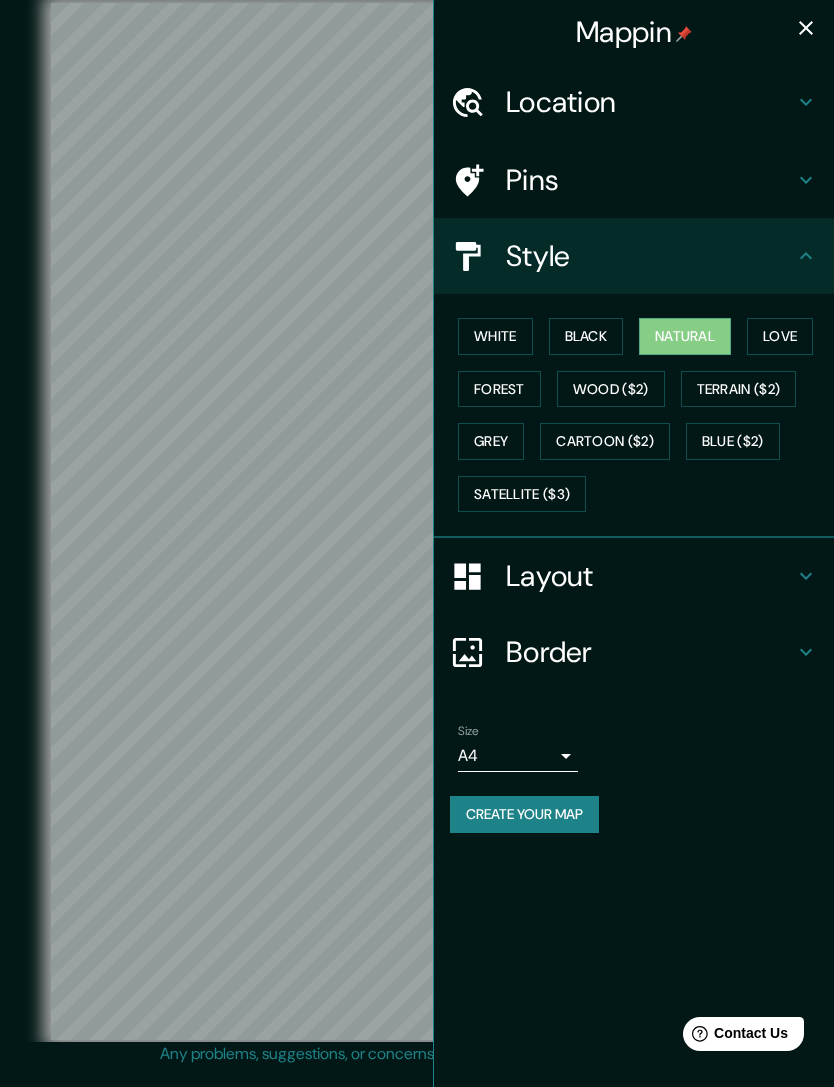 click on "Black" at bounding box center [586, 336] 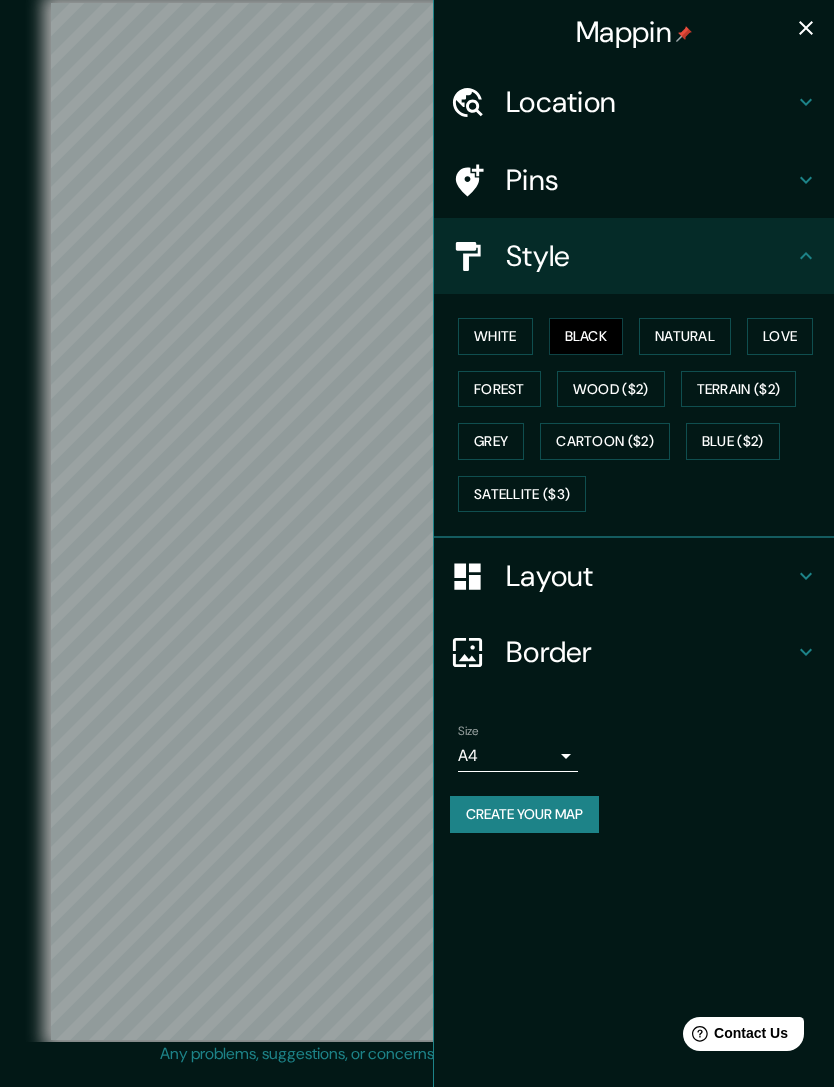 click on "White" at bounding box center [495, 336] 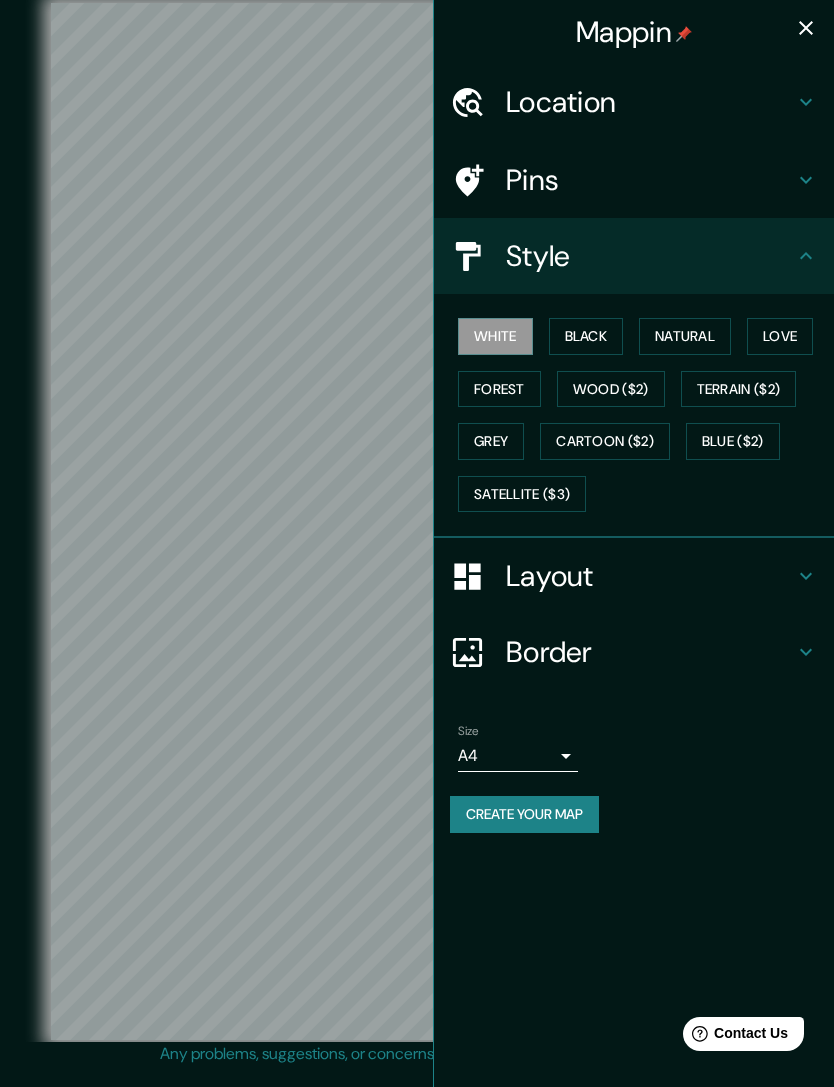 click on "Grey" at bounding box center [491, 441] 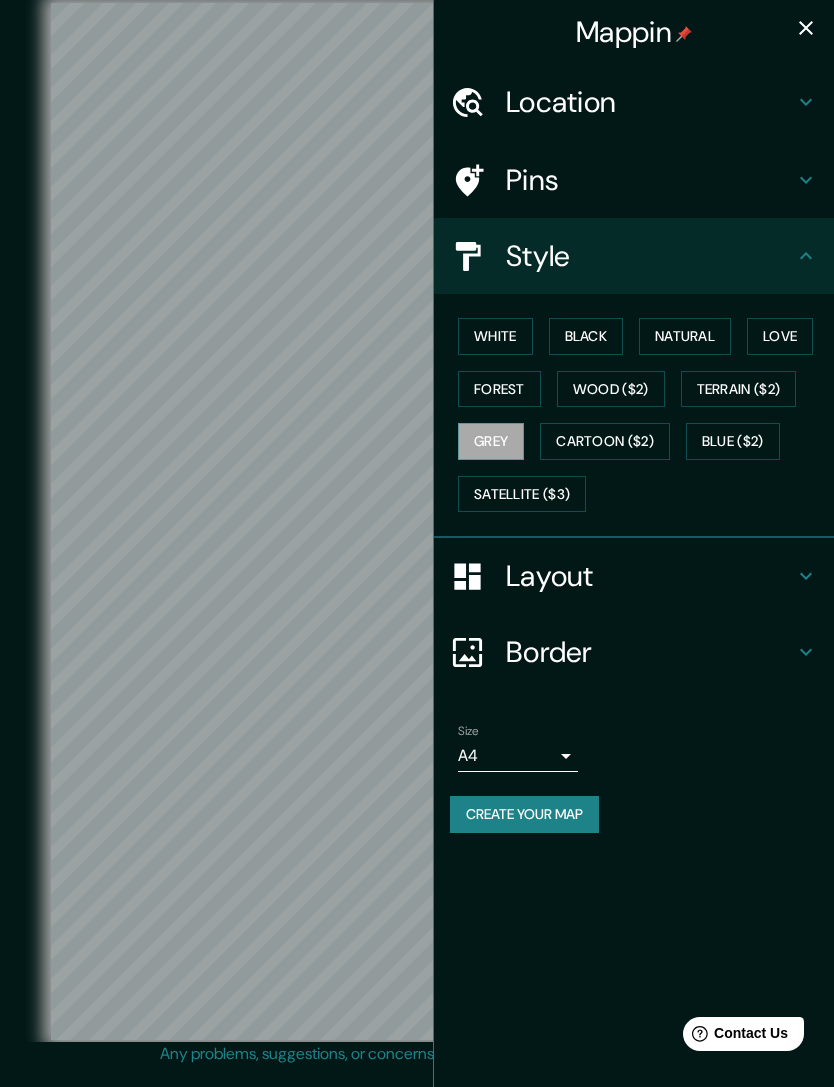 click on "Location" at bounding box center (650, 102) 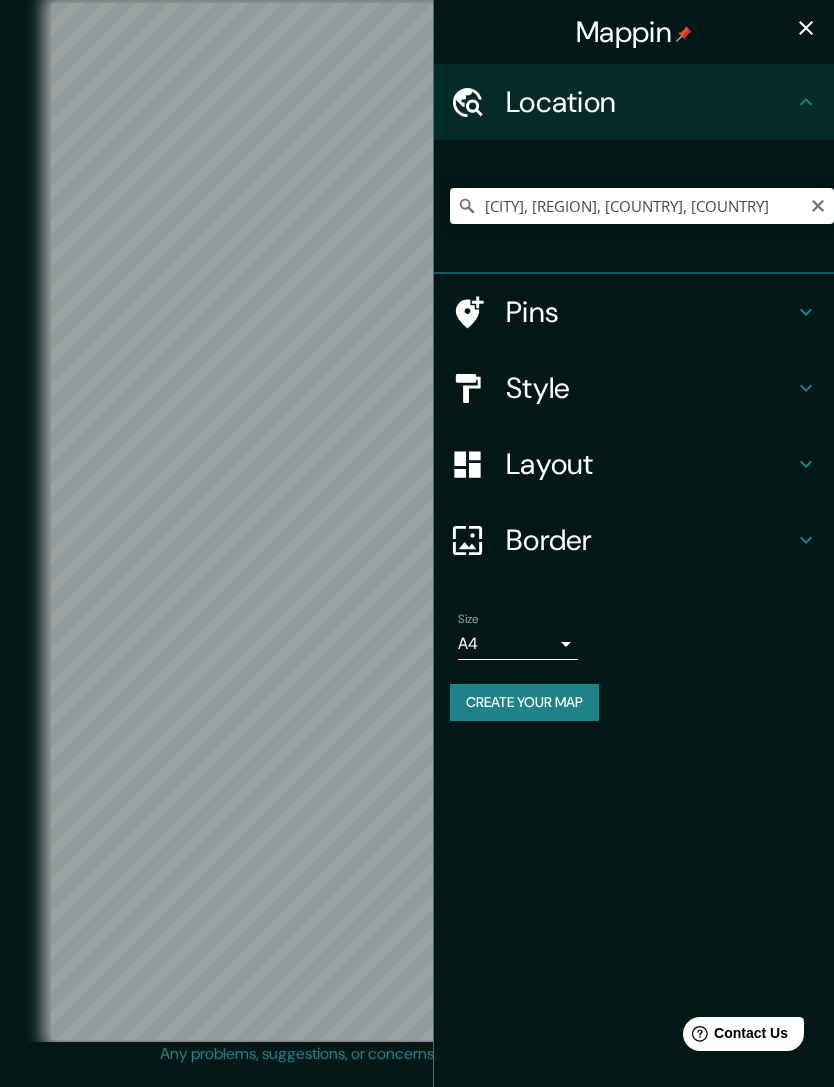 click 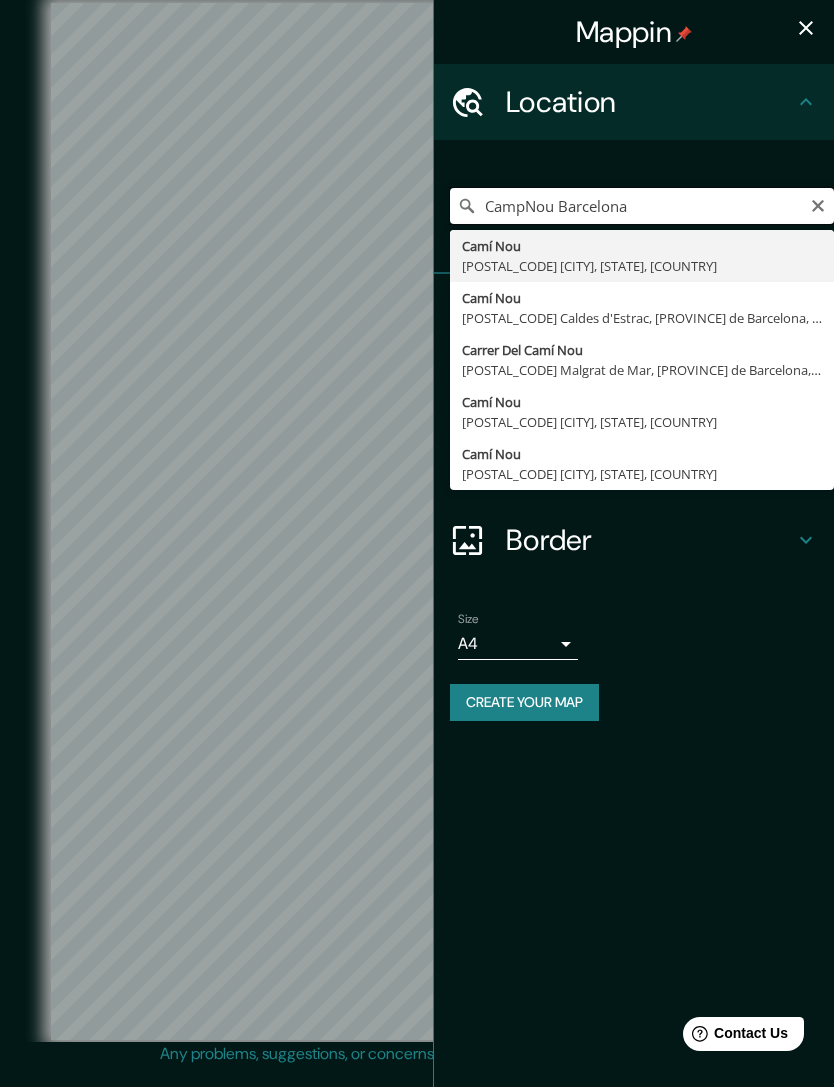 click on "CampNou Barcelona" at bounding box center [642, 206] 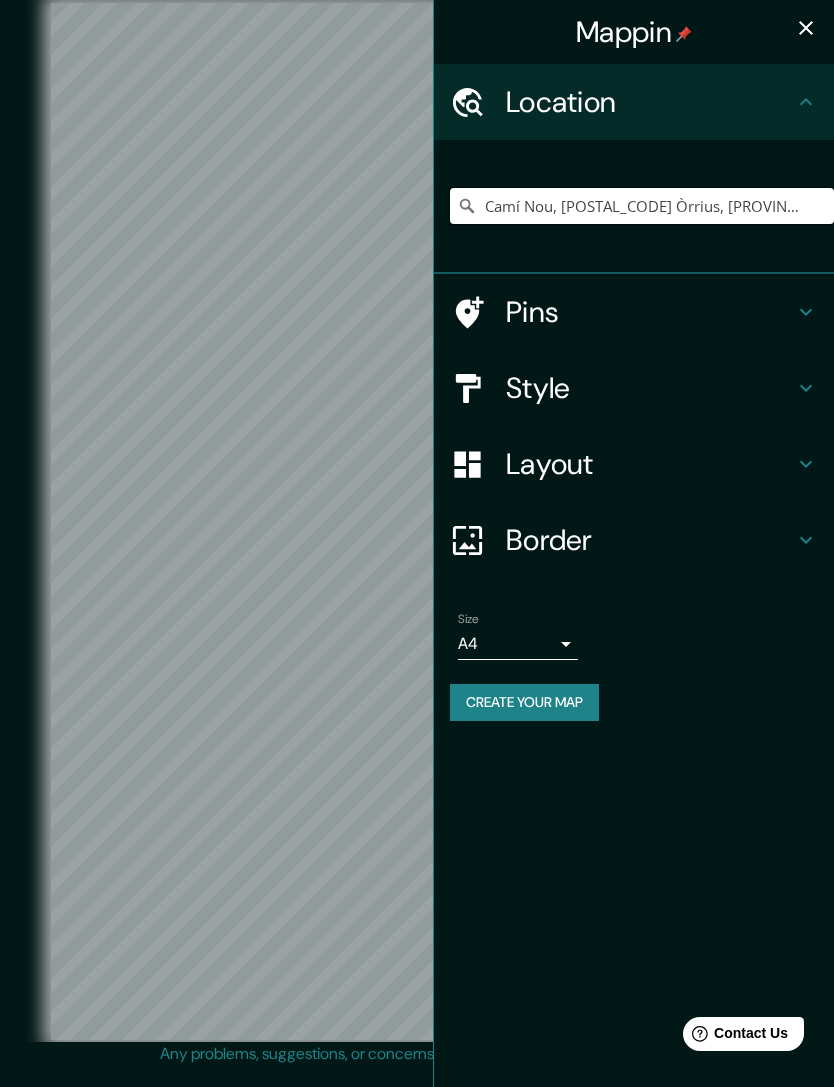 click on "Camí Nou, [POSTAL_CODE] Òrrius, [PROVINCE] de Barcelona, [COUNTRY]" at bounding box center [642, 206] 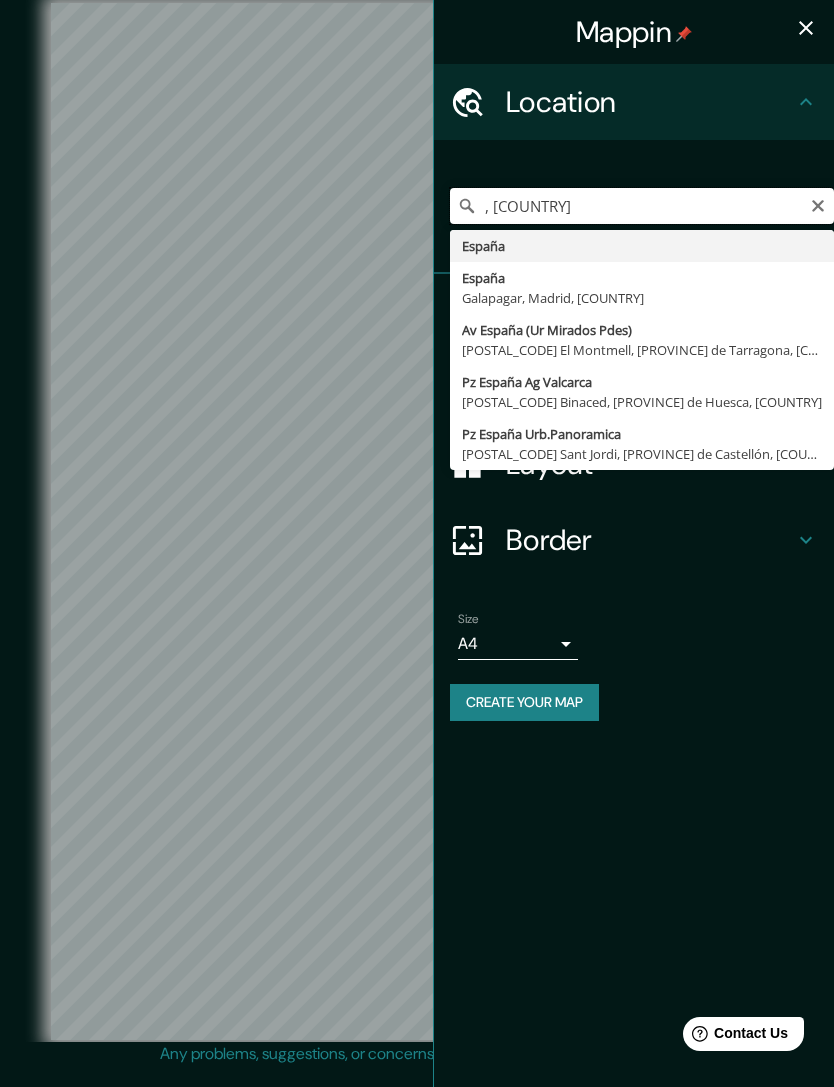 type on ", [COUNTRY]" 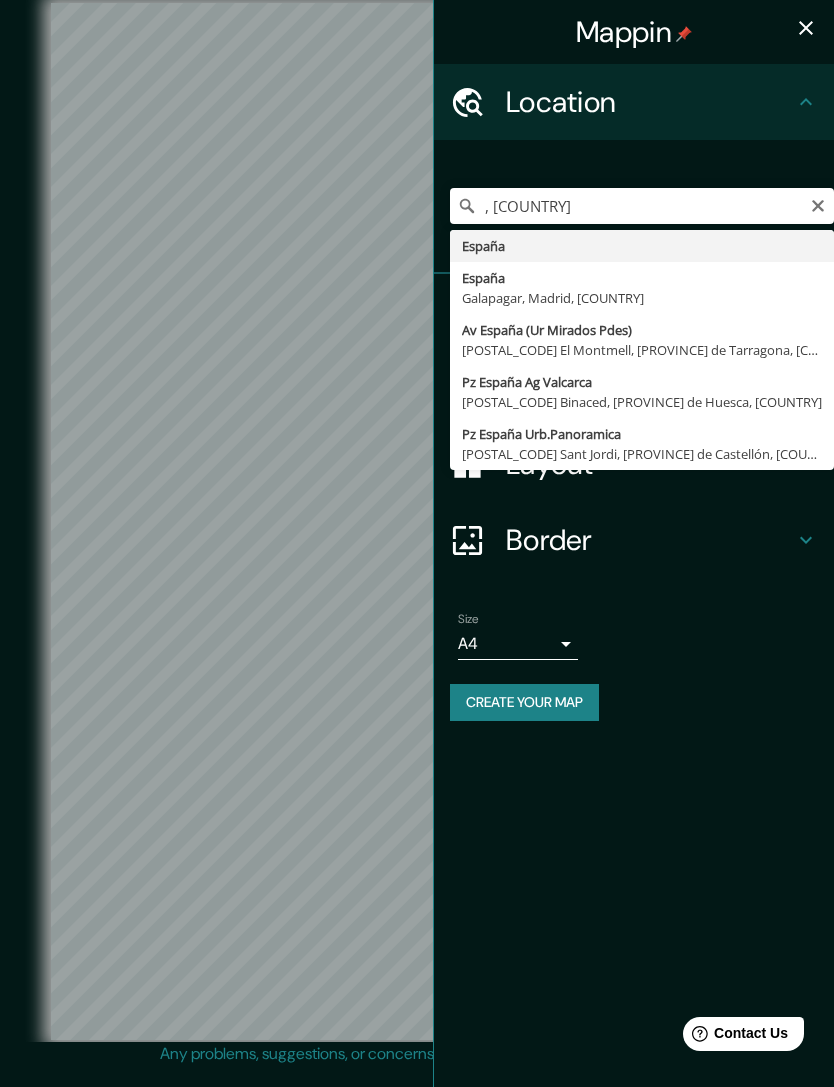 click 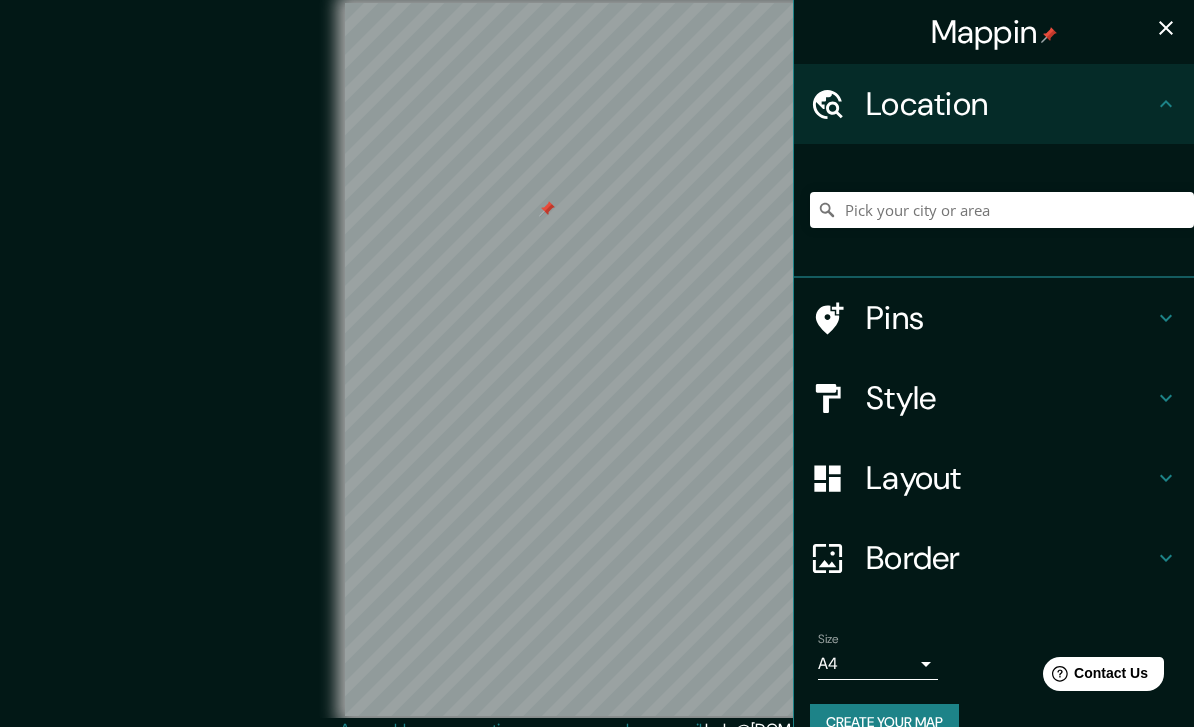 click on "Pins" at bounding box center (1010, 318) 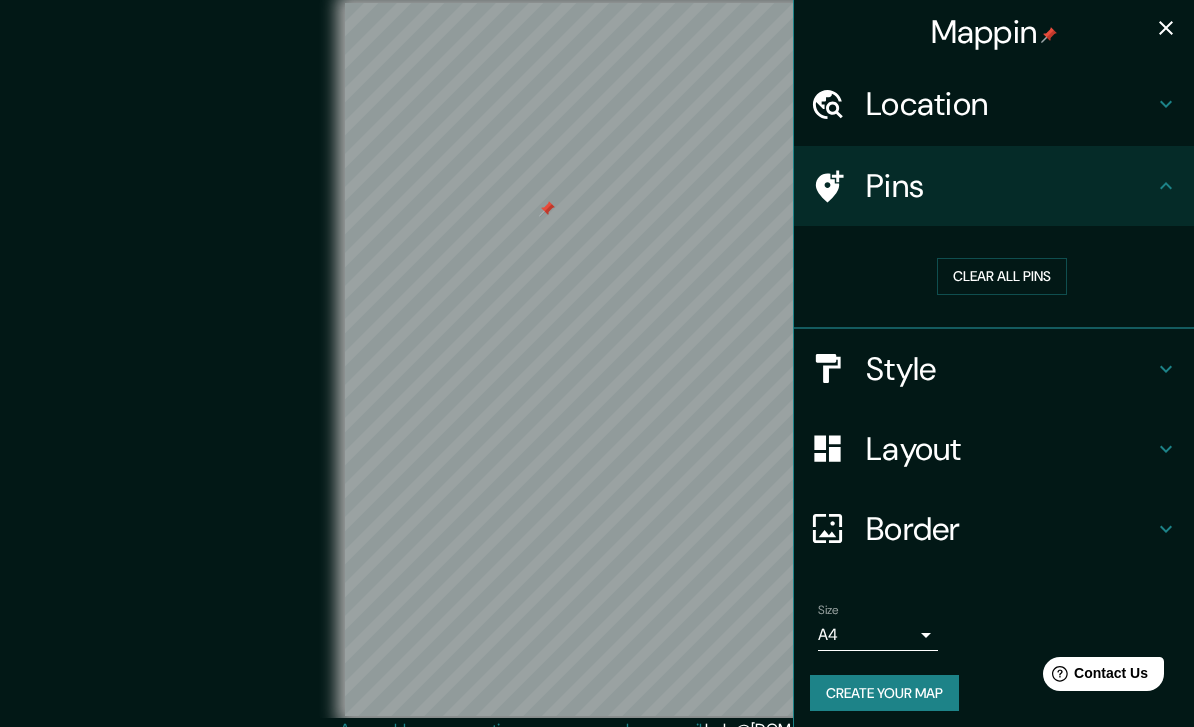 click on "Clear all pins" at bounding box center [1002, 276] 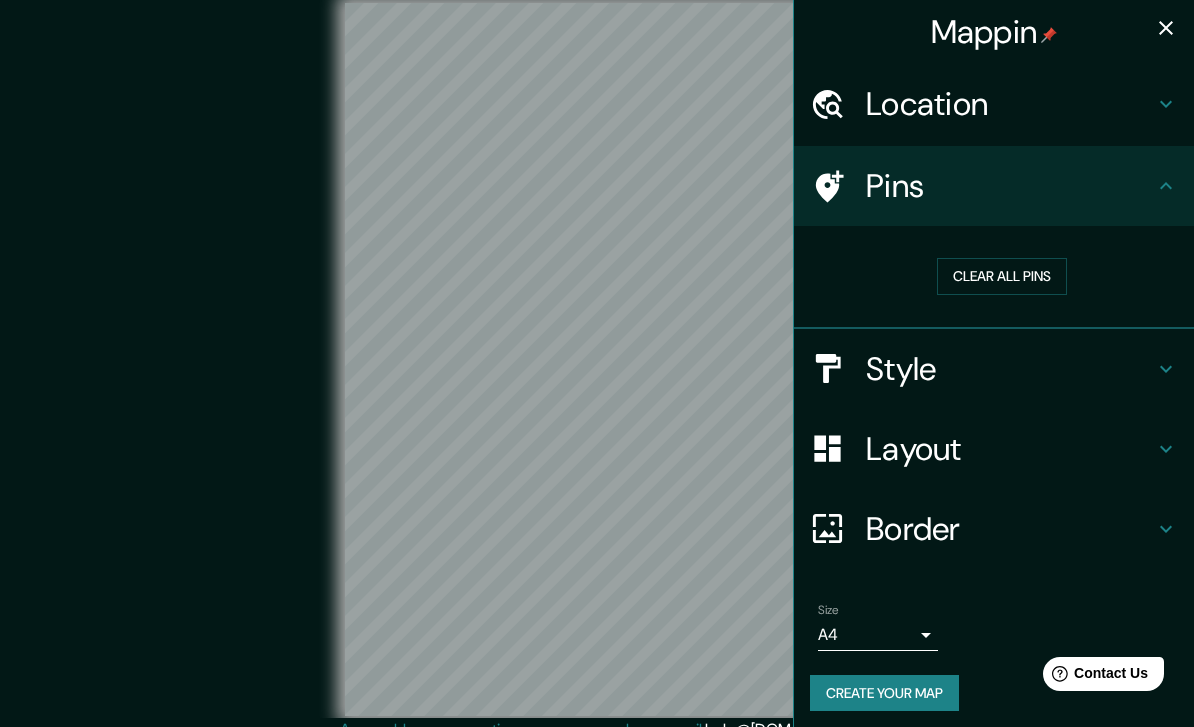 click 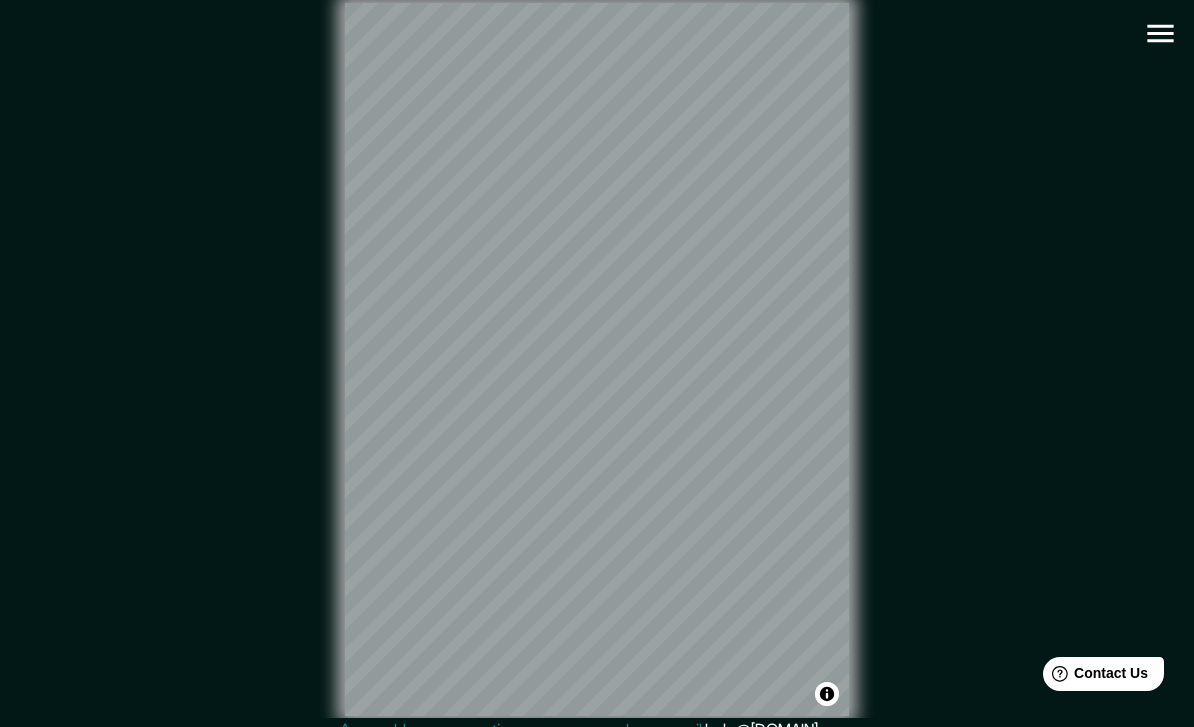 click 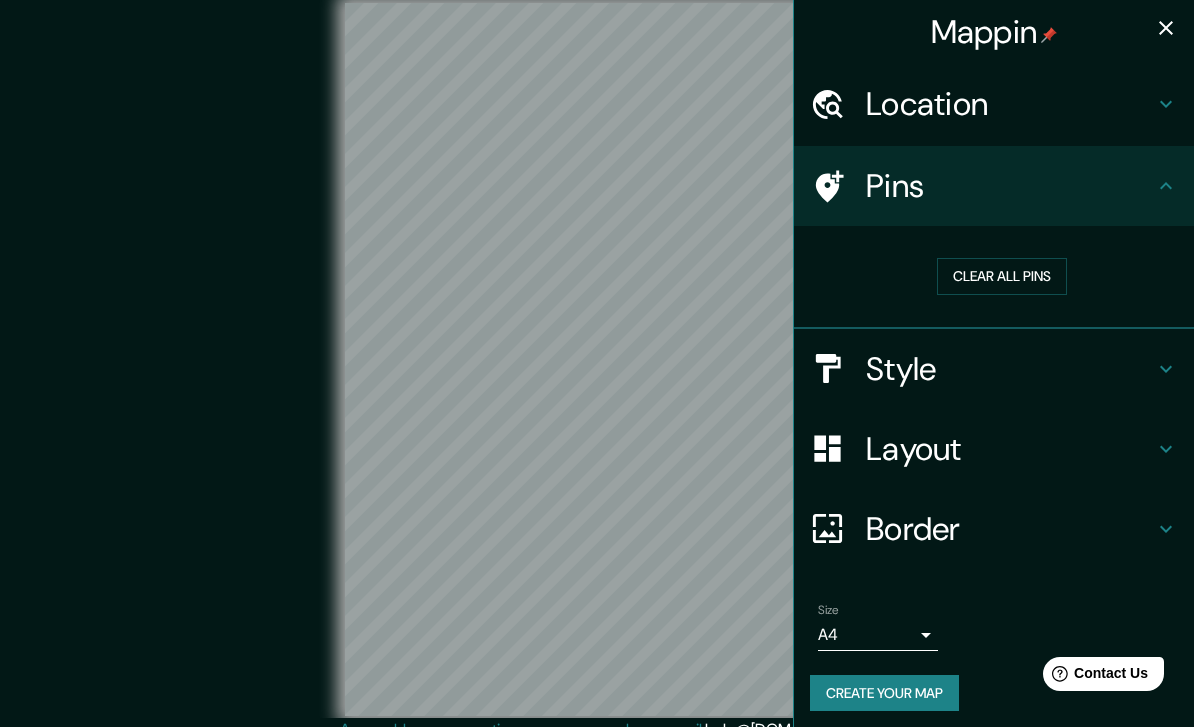 click on "Location" at bounding box center [1010, 104] 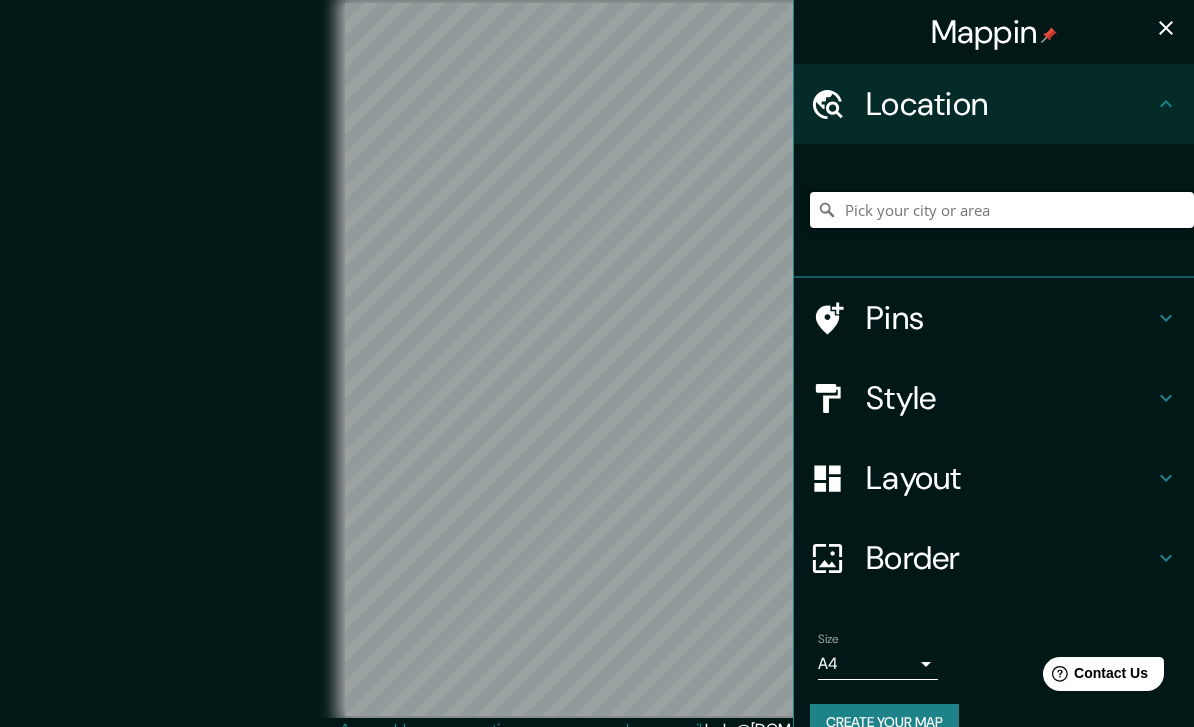 click at bounding box center (1002, 210) 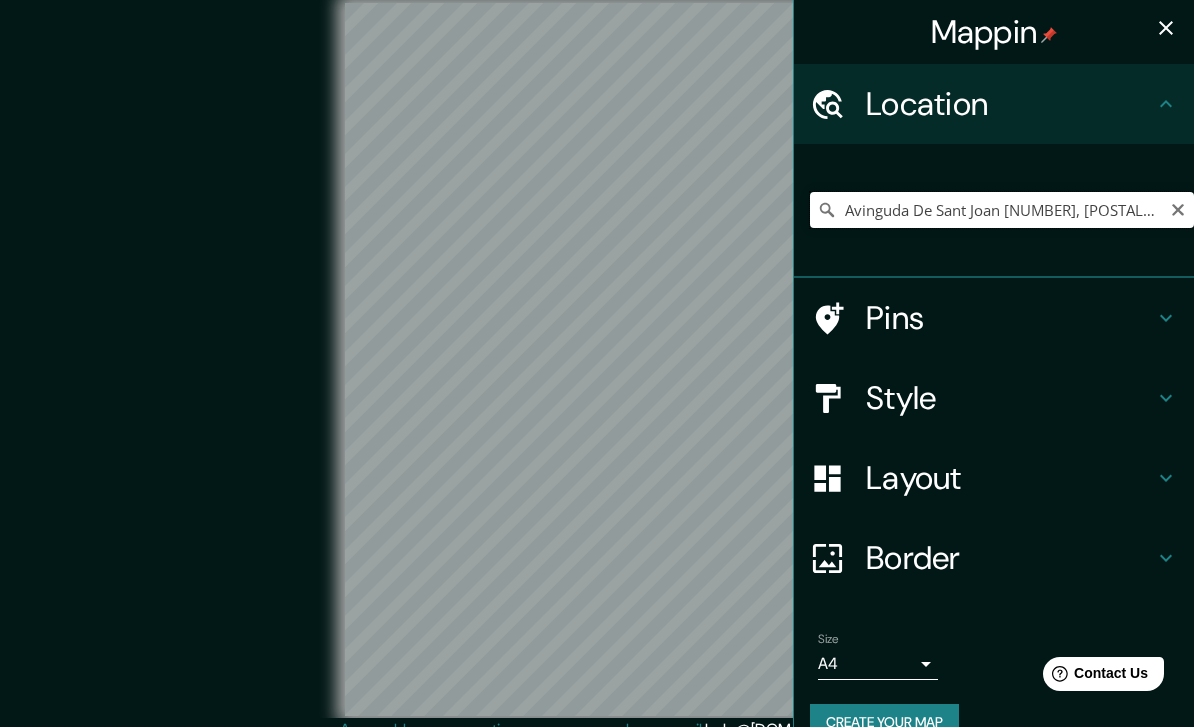 click on "Avinguda De Sant Joan [NUMBER], [POSTAL_CODE] [CITY], [STATE], [COUNTRY]" at bounding box center (1002, 210) 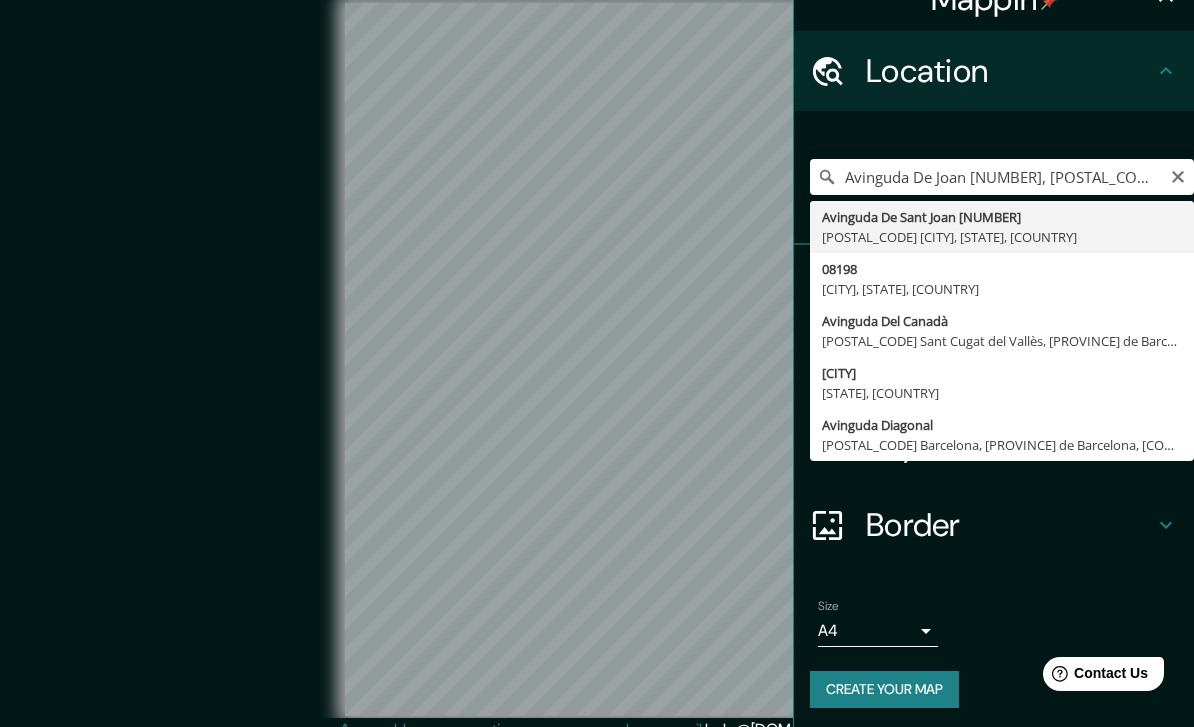 scroll, scrollTop: 32, scrollLeft: 0, axis: vertical 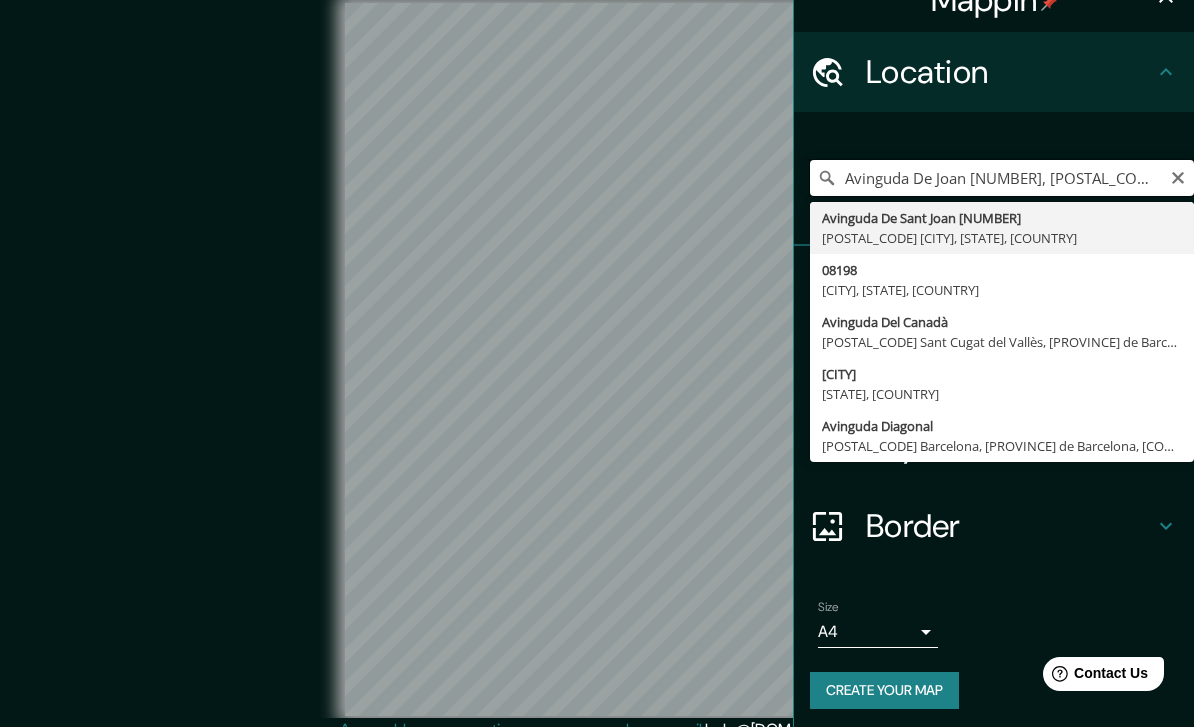 type on "Avinguda De Joan [NUMBER], [POSTAL_CODE] [CITY], [STATE], [COUNTRY]" 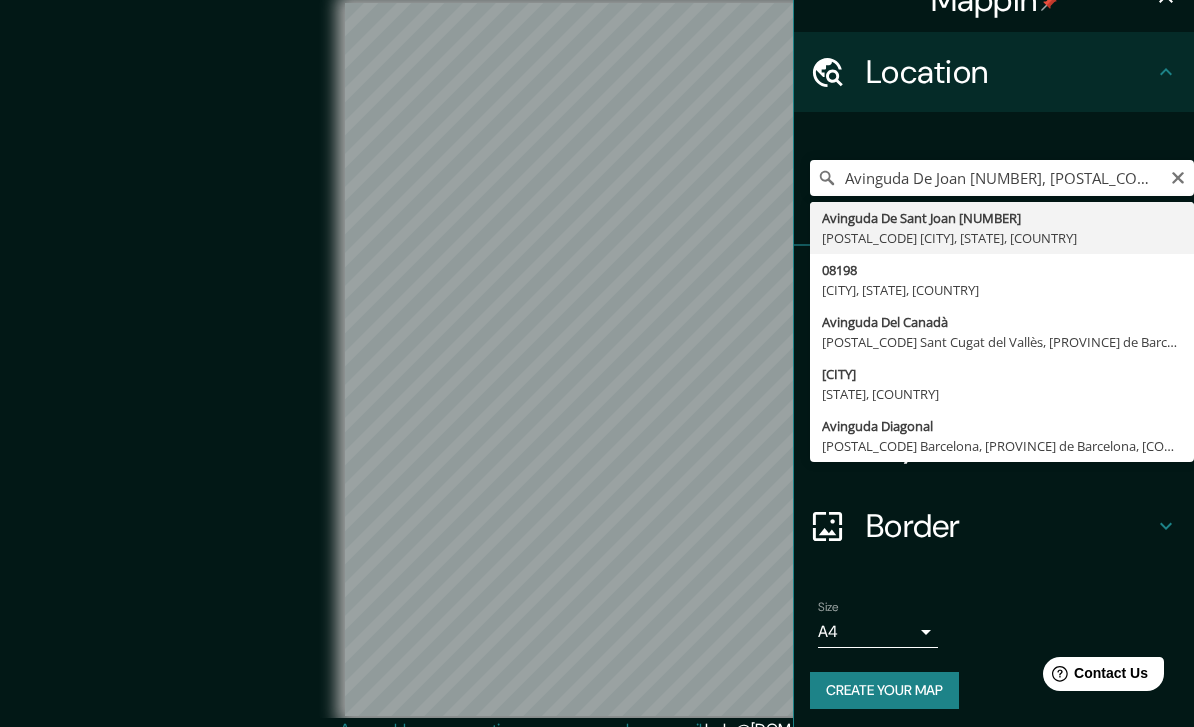 click on "Mappin Location Avinguda De Joan [NUMBER], [POSTAL_CODE] [CITY], [STATE], [COUNTRY] Avinguda De Sant Joan [NUMBER]  [POSTAL_CODE] [CITY], [STATE], [COUNTRY] [POSTAL_CODE]  [CITY], [STATE], [COUNTRY] Avinguda Del Canadà  [POSTAL_CODE] [CITY], [STATE], [COUNTRY] [CITY]  [STATE], [COUNTRY] Avinguda Diagonal  [POSTAL_CODE] [CITY], [STATE], [COUNTRY] Pins Style Layout Border Choose a border.  Hint : you can make layers of the frame opaque to create some cool effects. None Simple Transparent Fancy Size A4 single Create your map © Mapbox   © OpenStreetMap   Improve this map Any problems, suggestions, or concerns please email    help@example.pro . . ." at bounding box center [597, 363] 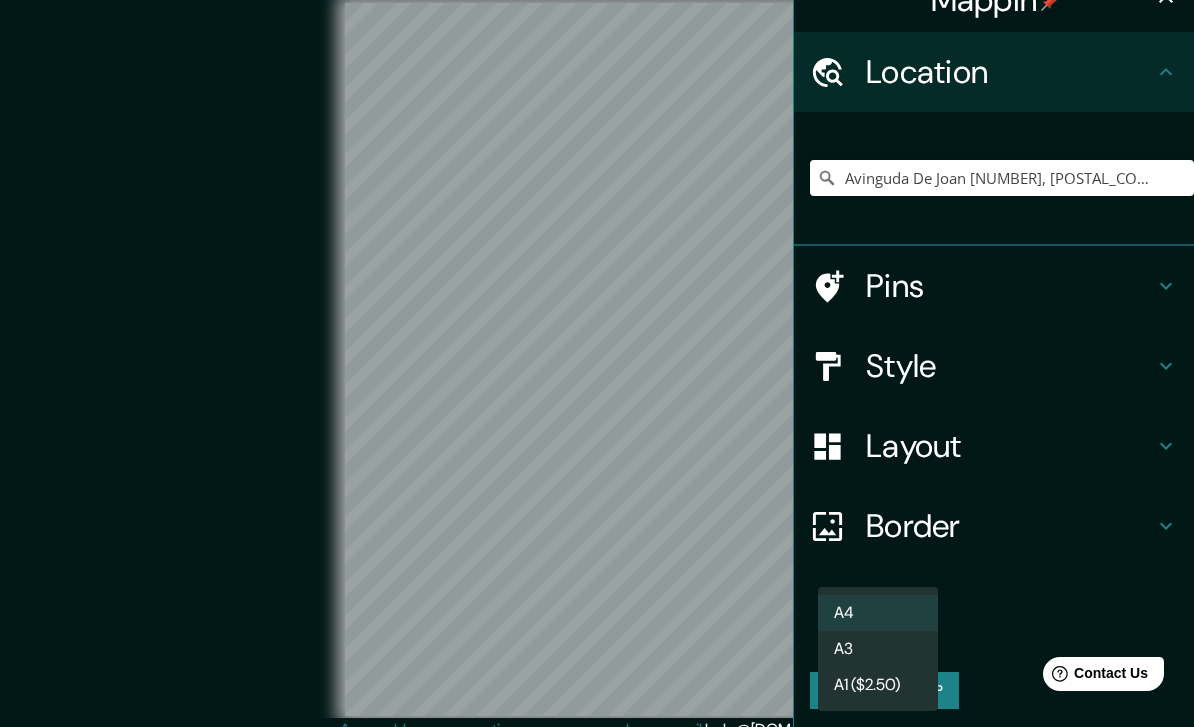 click on "A3" at bounding box center [878, 649] 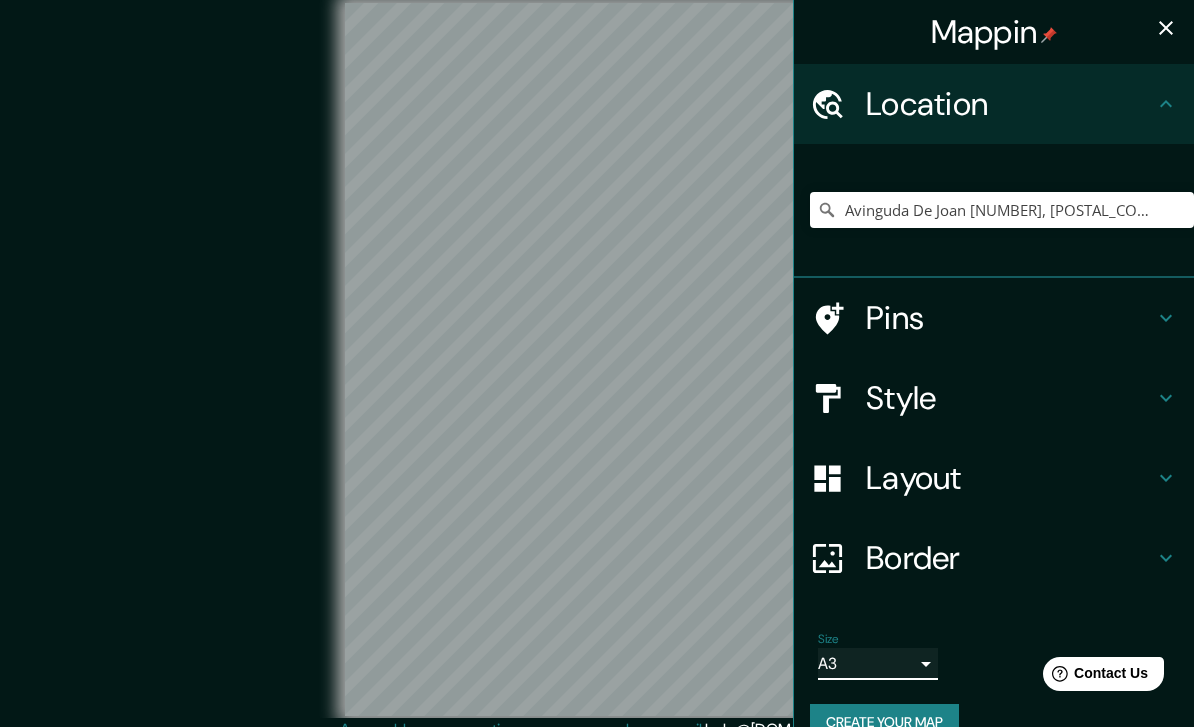 scroll, scrollTop: 0, scrollLeft: 0, axis: both 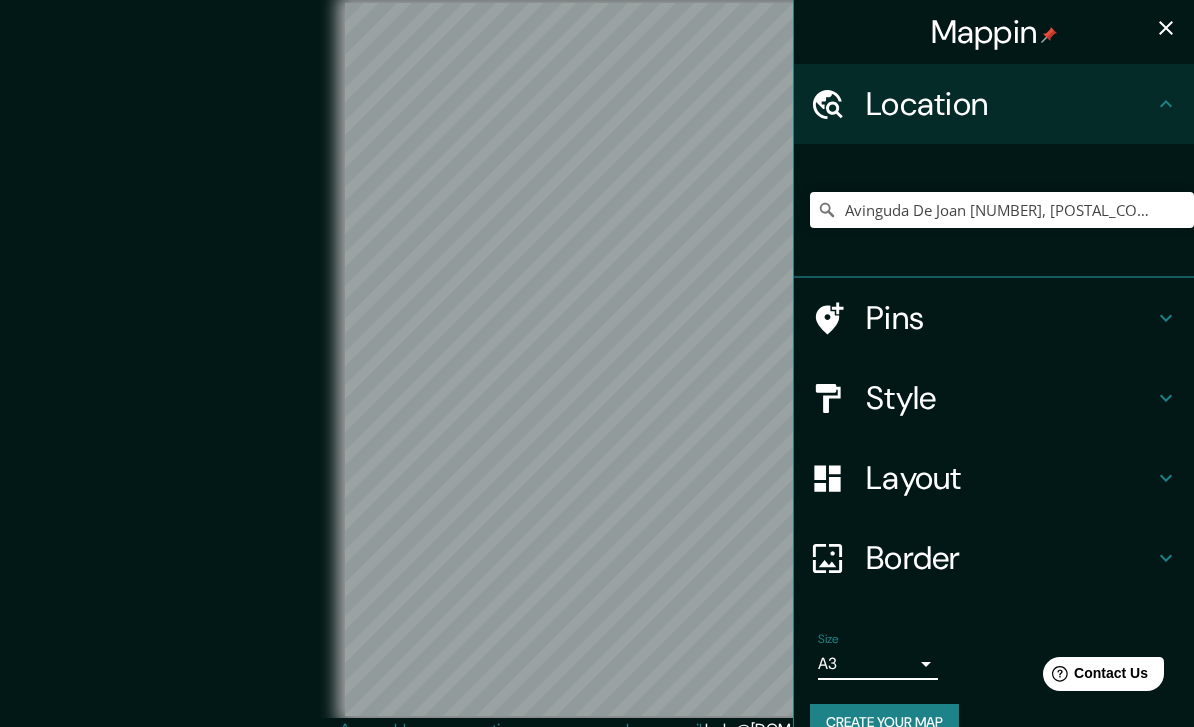 click 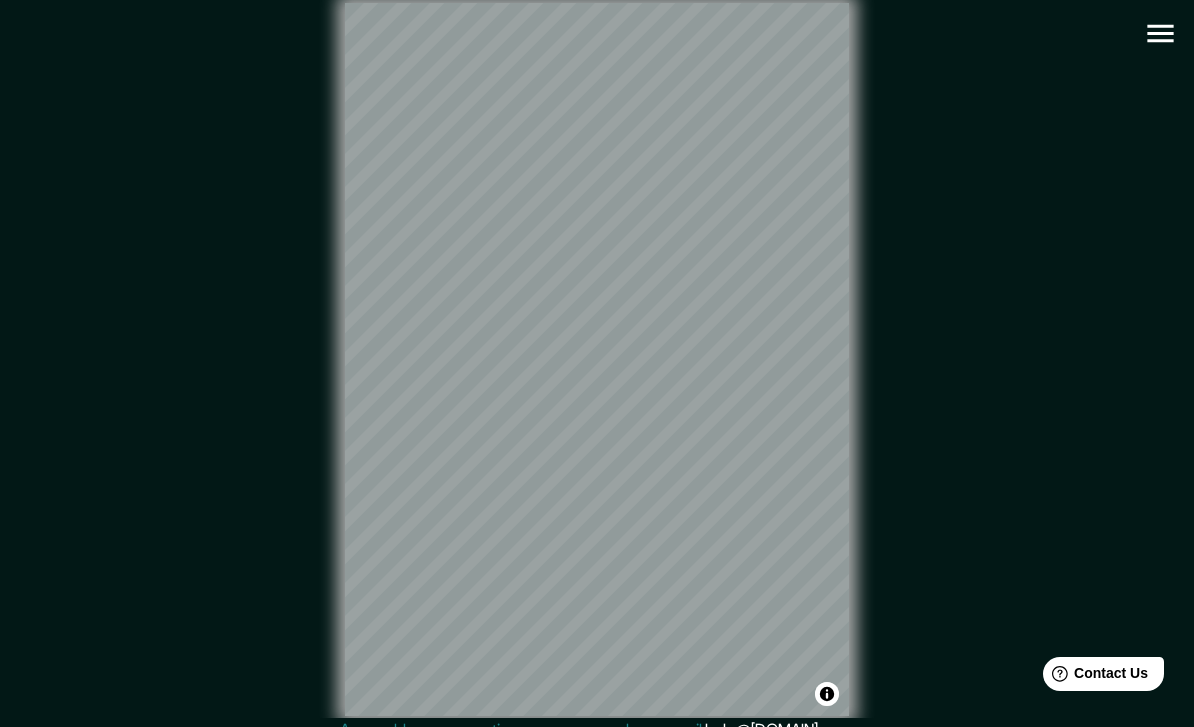 click 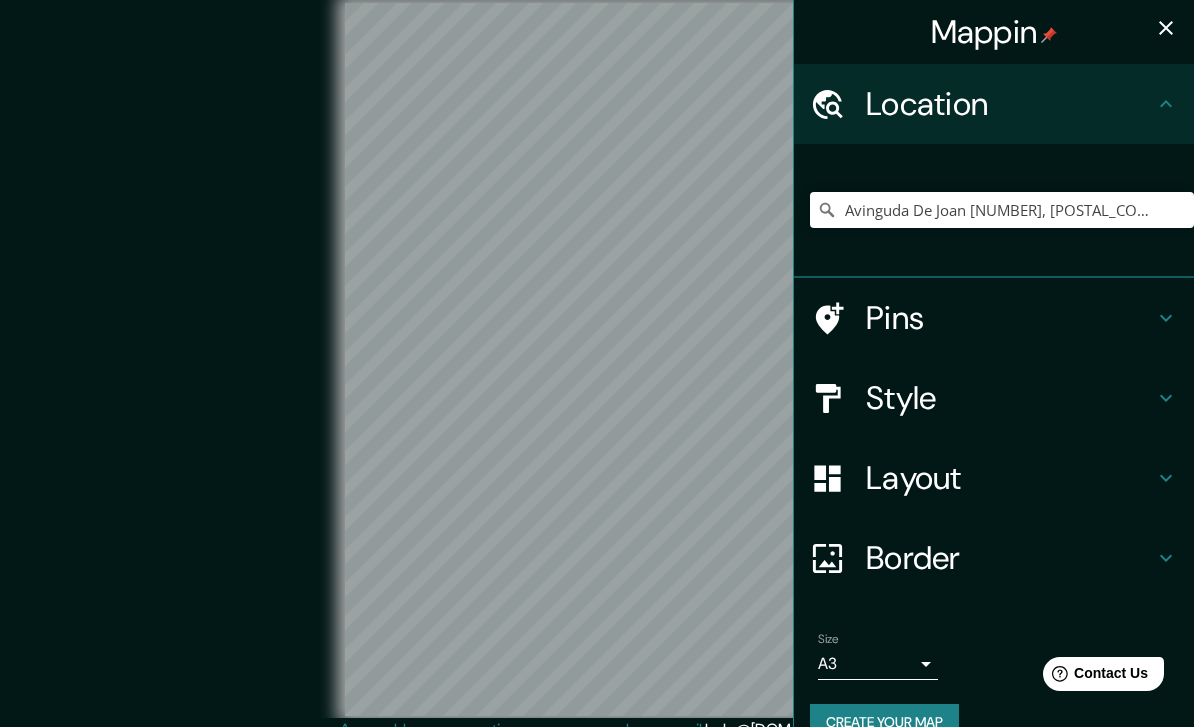 click on "Style" at bounding box center [1010, 398] 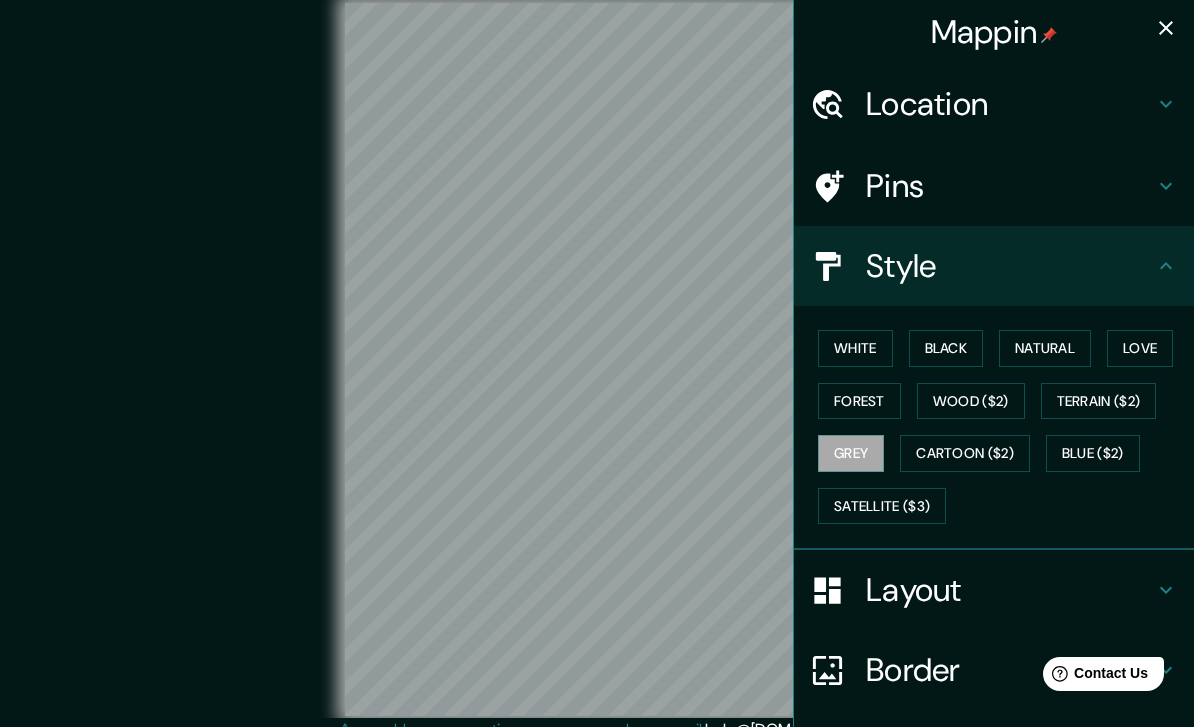 click on "White" at bounding box center [855, 348] 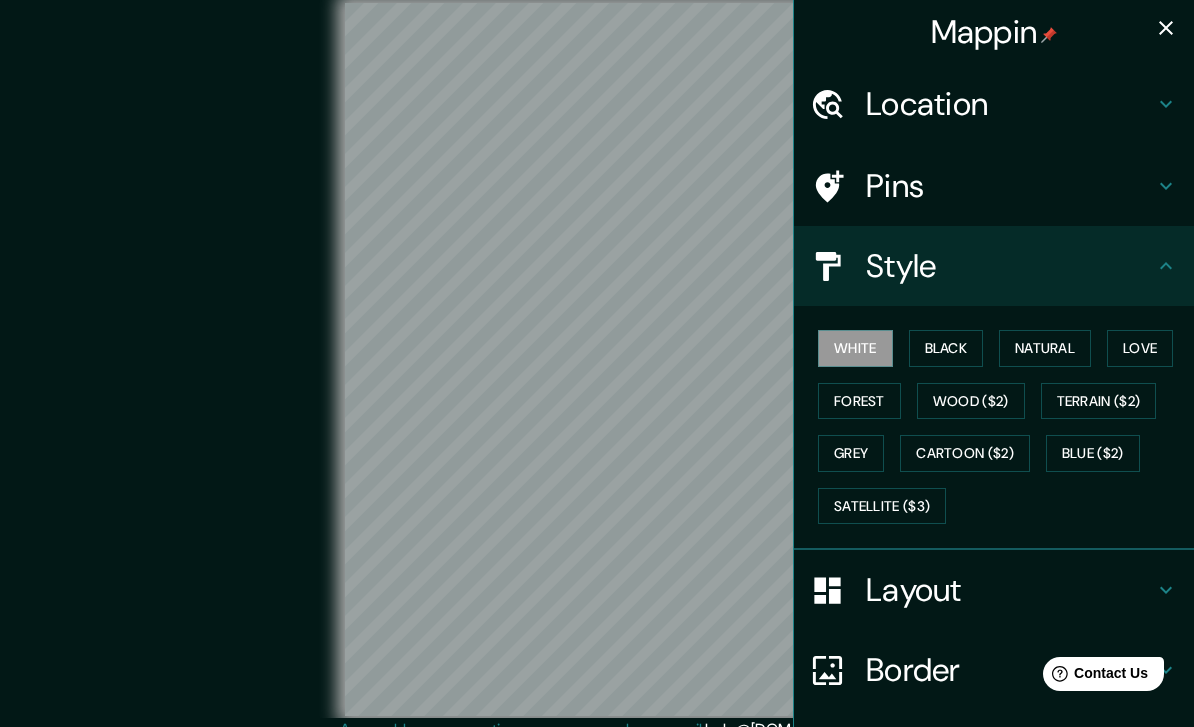 click on "Black" at bounding box center [946, 348] 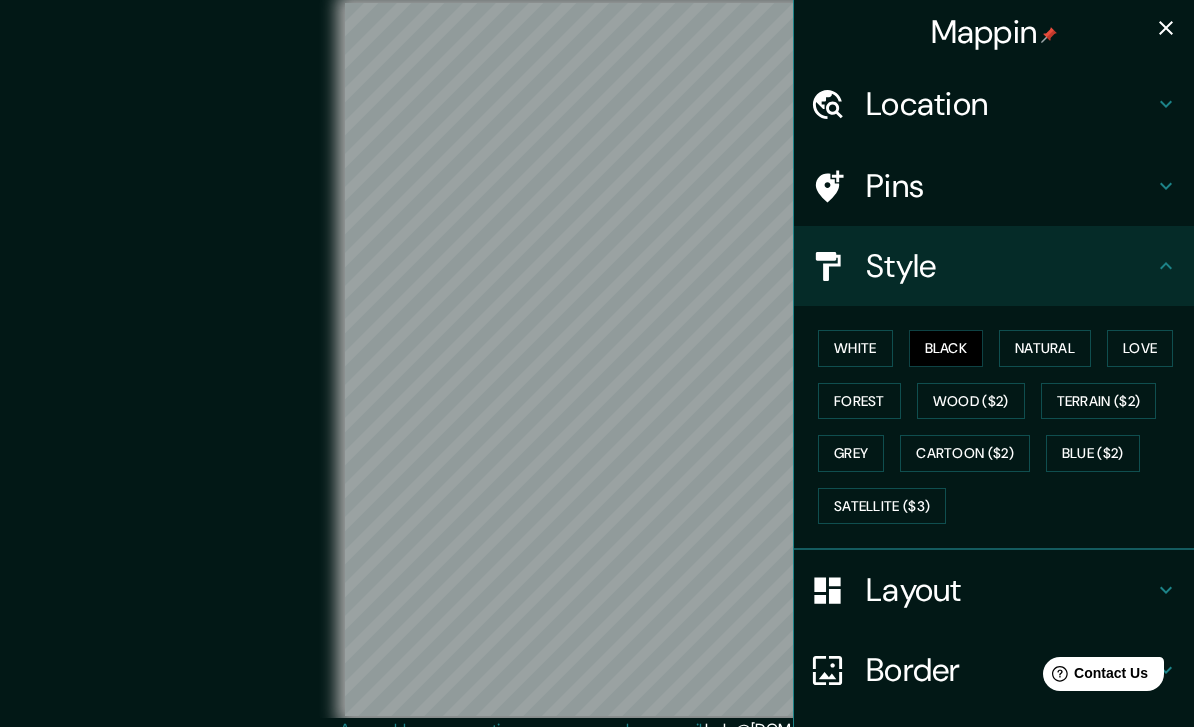click on "White Black Natural Love Forest Wood ($2) Terrain ($2) Grey Cartoon ($2) Blue ($2) Satellite ($3)" at bounding box center [994, 428] 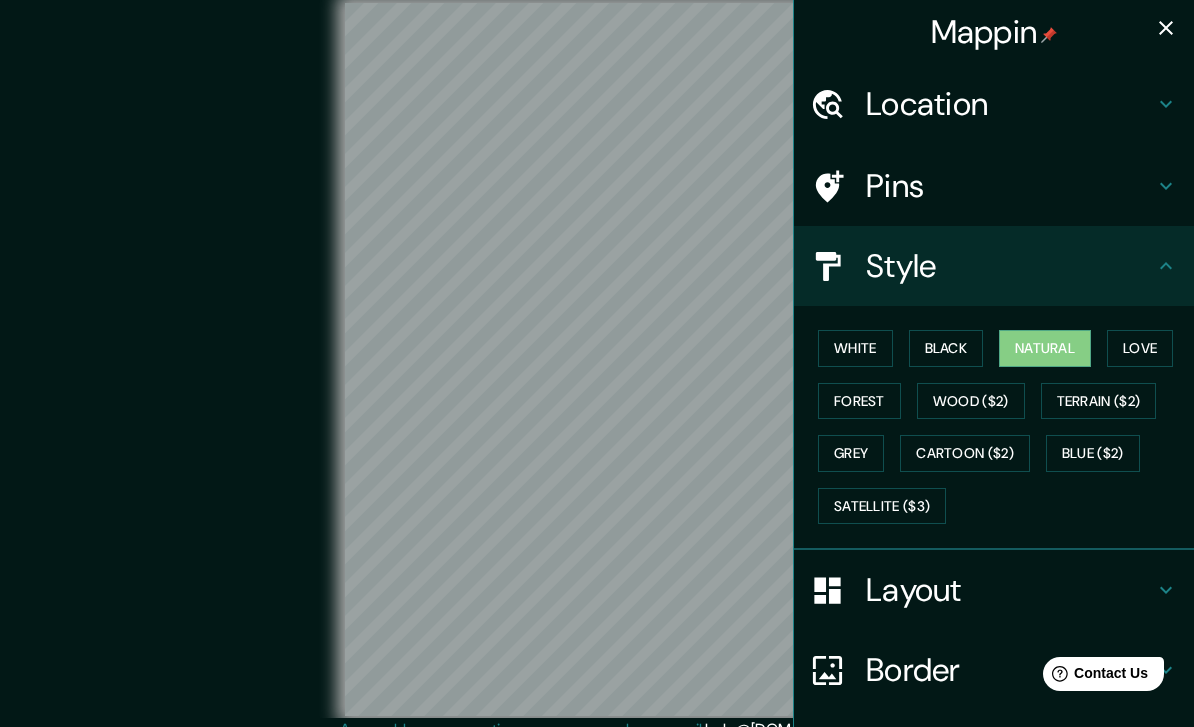 click on "Love" at bounding box center (1140, 348) 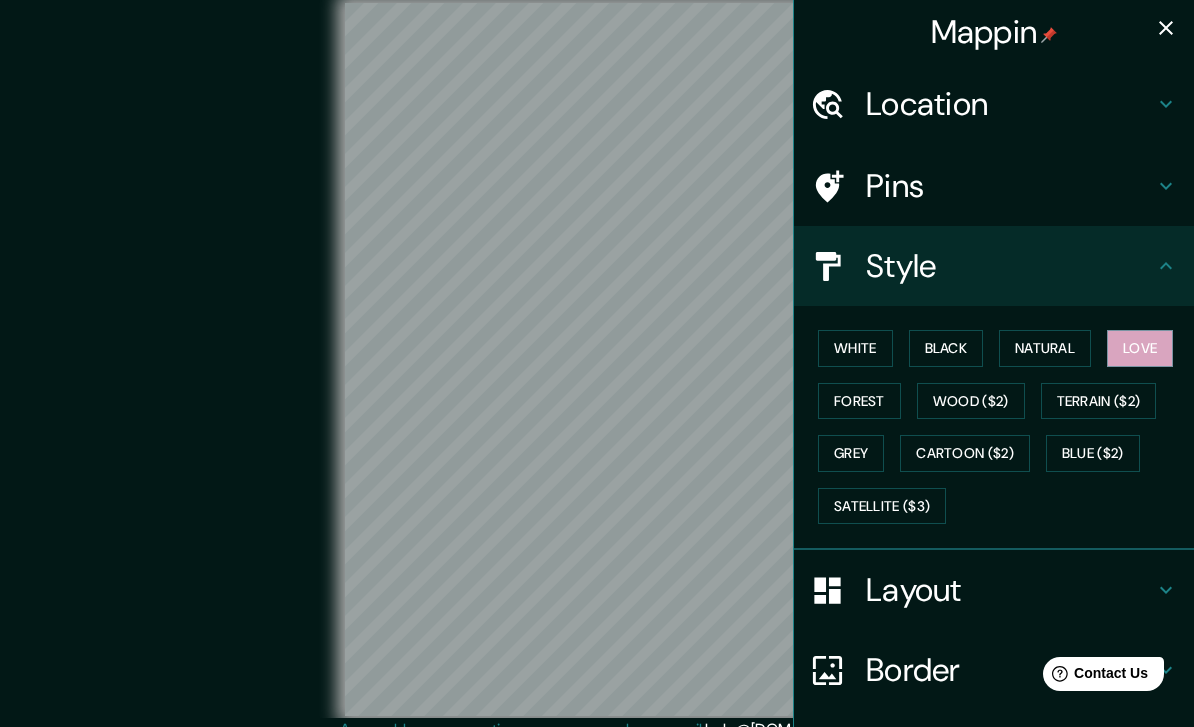 click on "Forest" at bounding box center [859, 401] 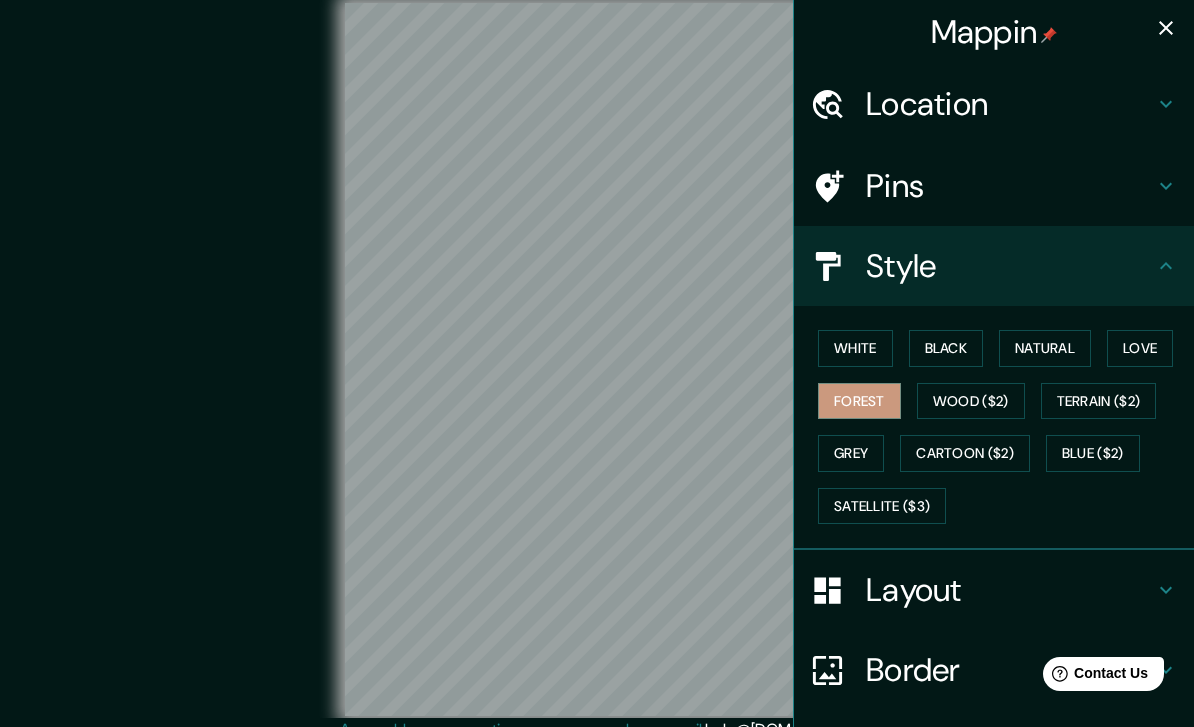 click on "Grey" at bounding box center (851, 453) 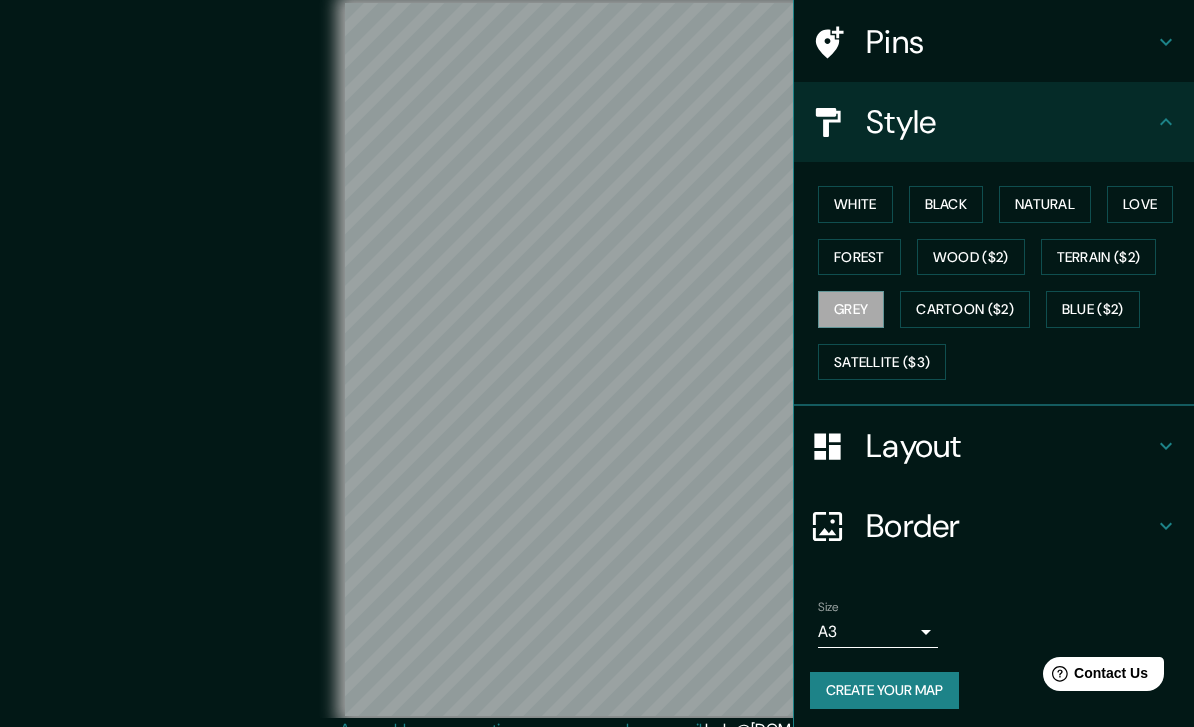 scroll, scrollTop: 142, scrollLeft: 0, axis: vertical 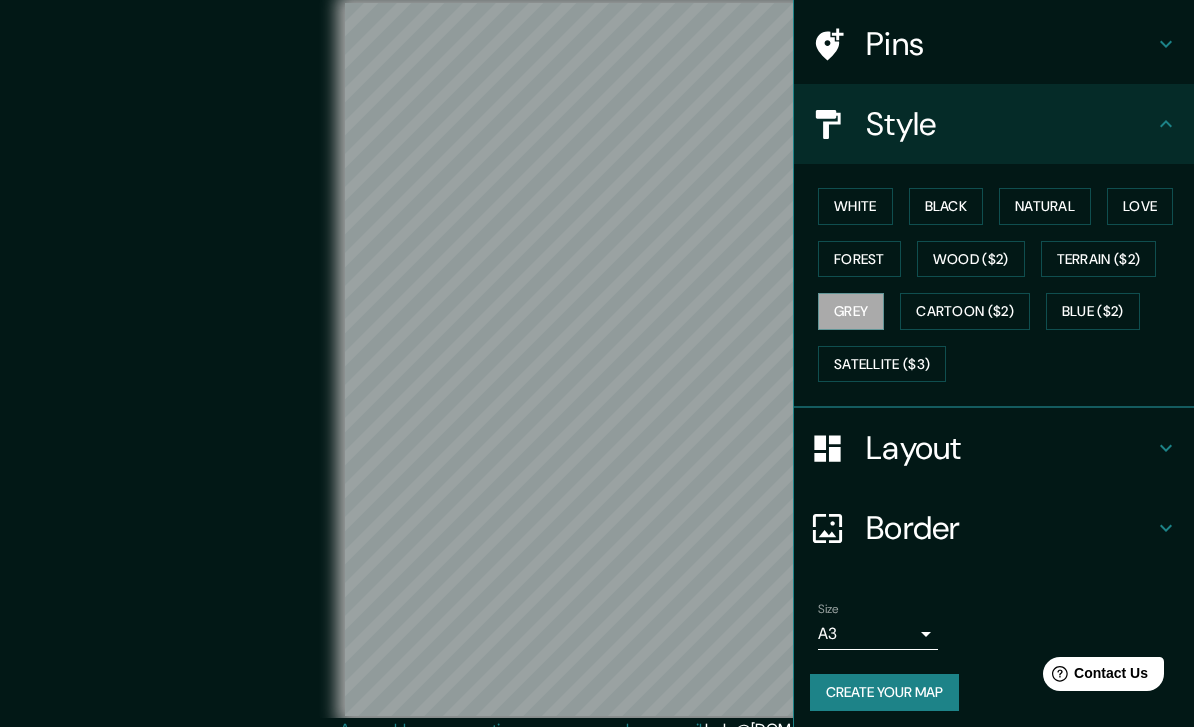click on "Border" at bounding box center (1010, 528) 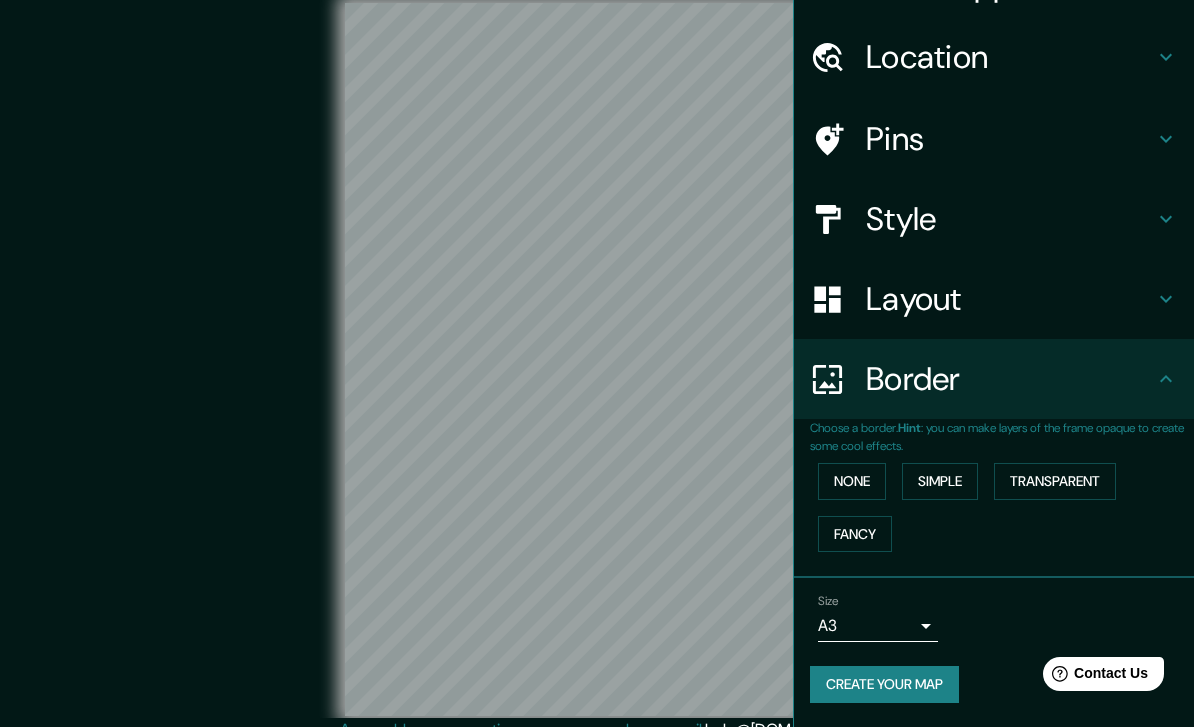 click on "None" at bounding box center [852, 481] 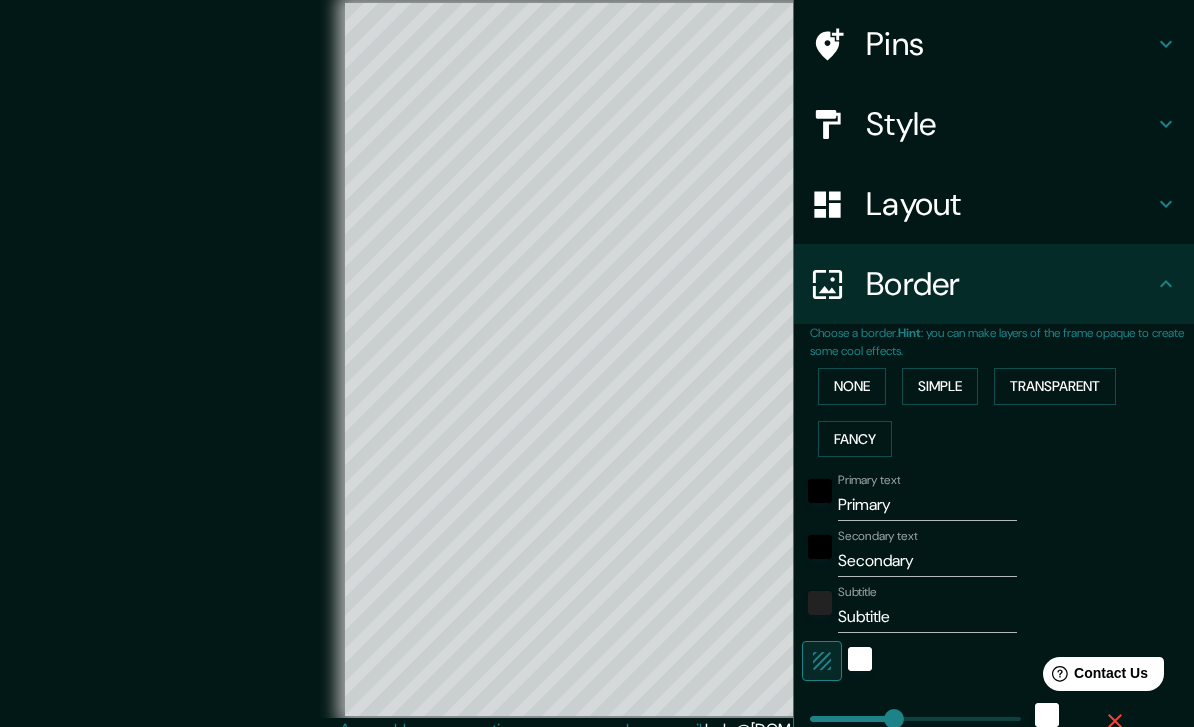 click on "Transparent" at bounding box center [1055, 386] 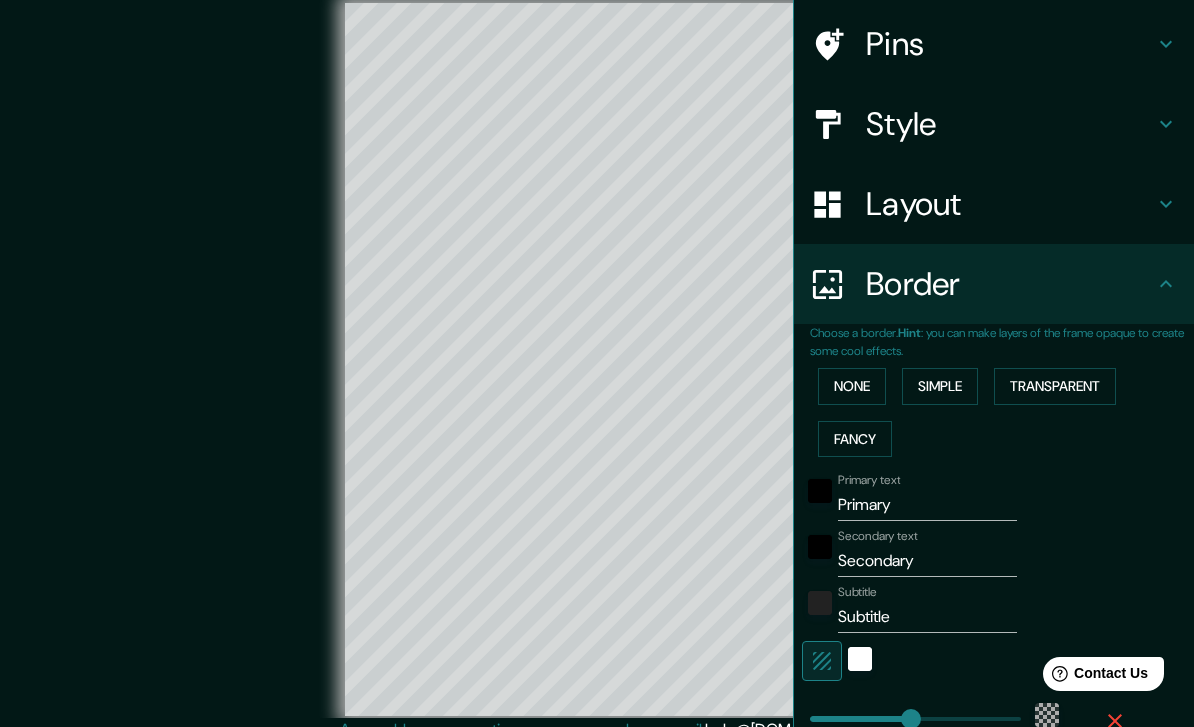 click on "Fancy" at bounding box center [855, 439] 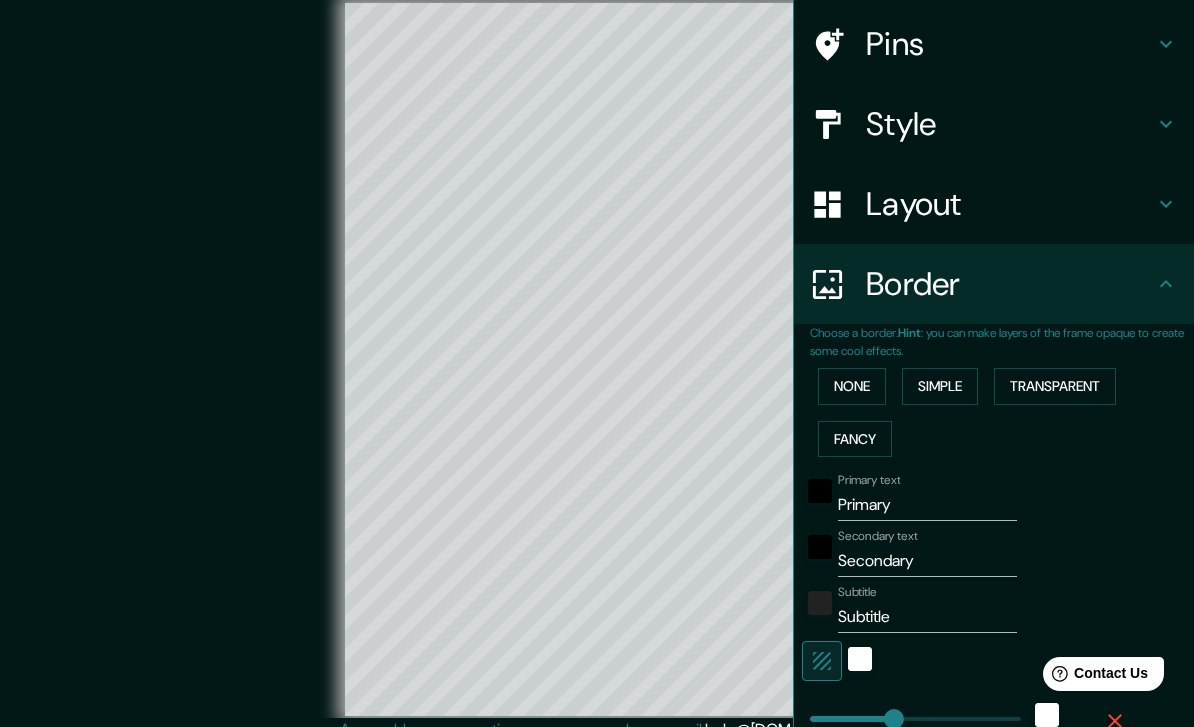 click on "Simple" at bounding box center [940, 386] 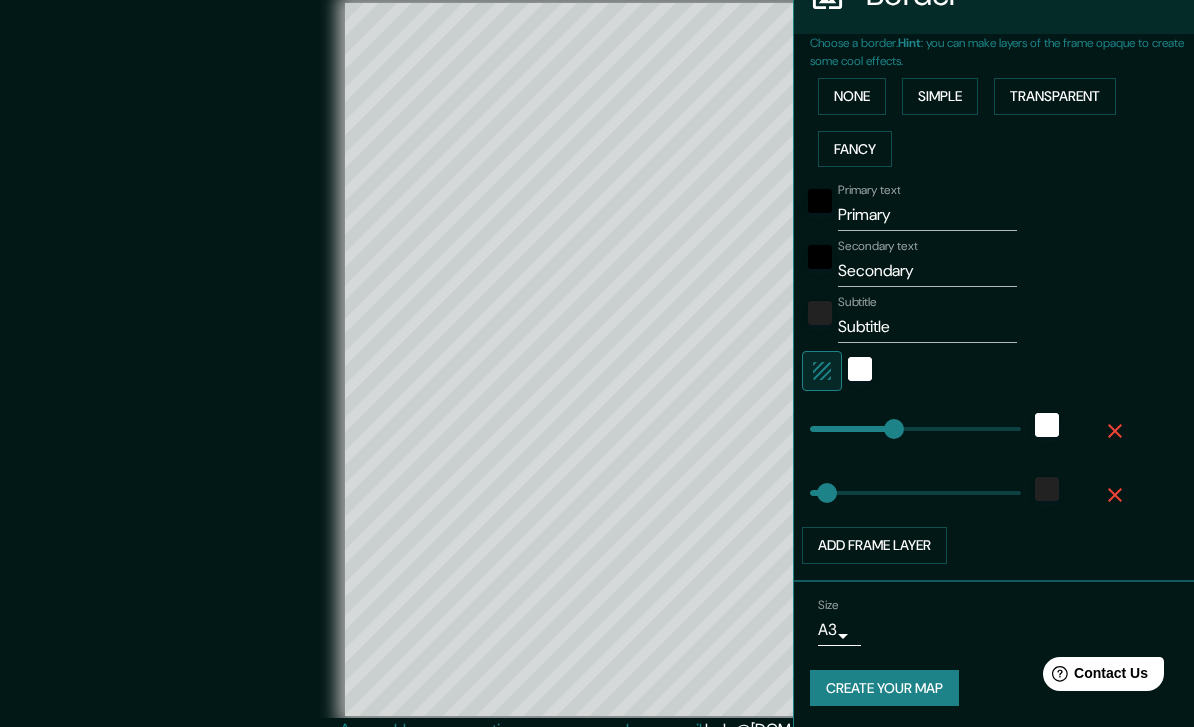 scroll, scrollTop: 430, scrollLeft: 0, axis: vertical 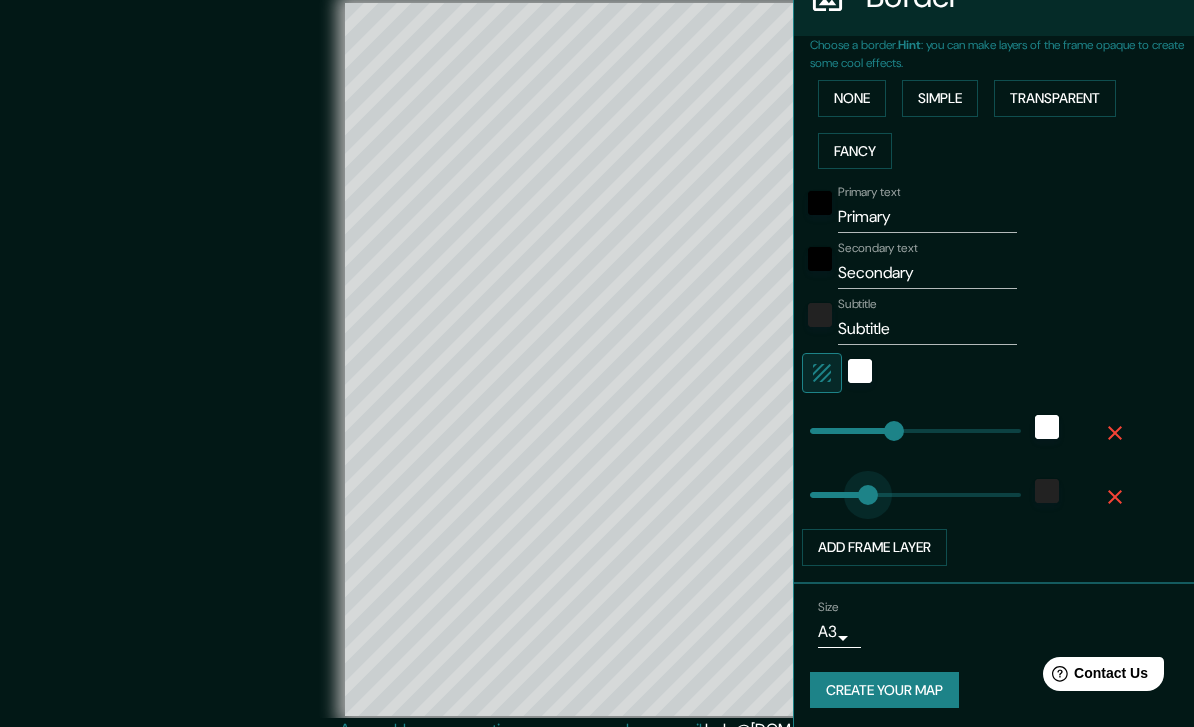 type on "0" 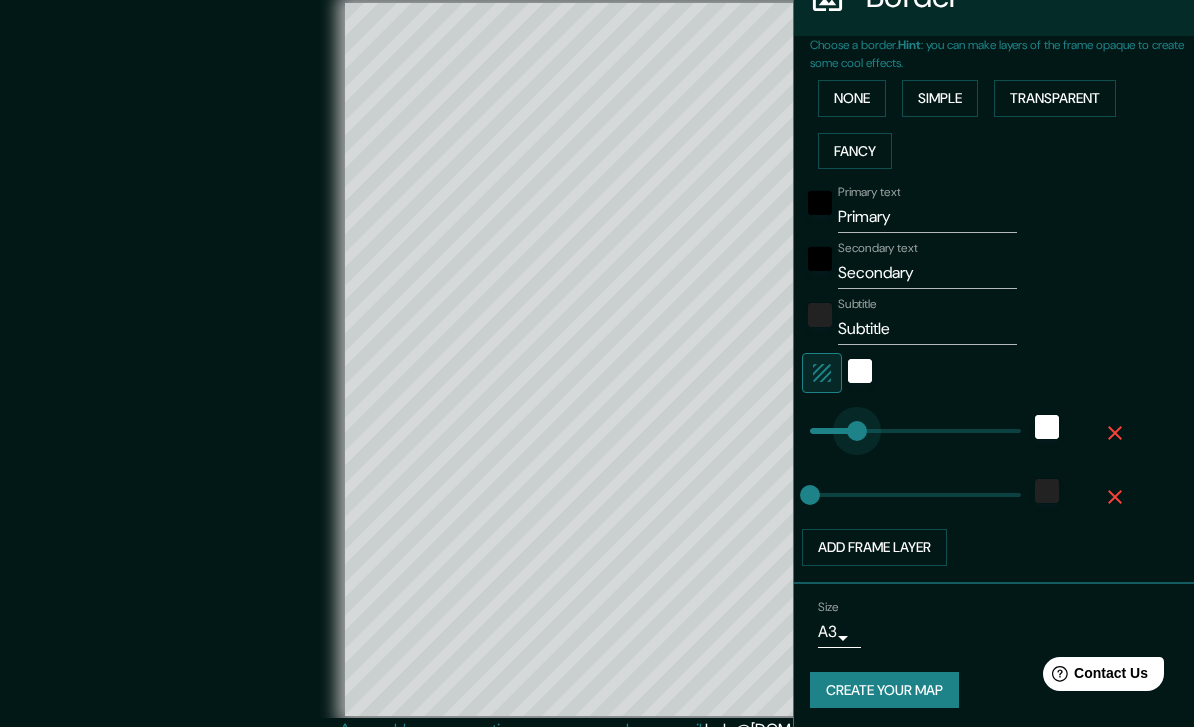 type on "165" 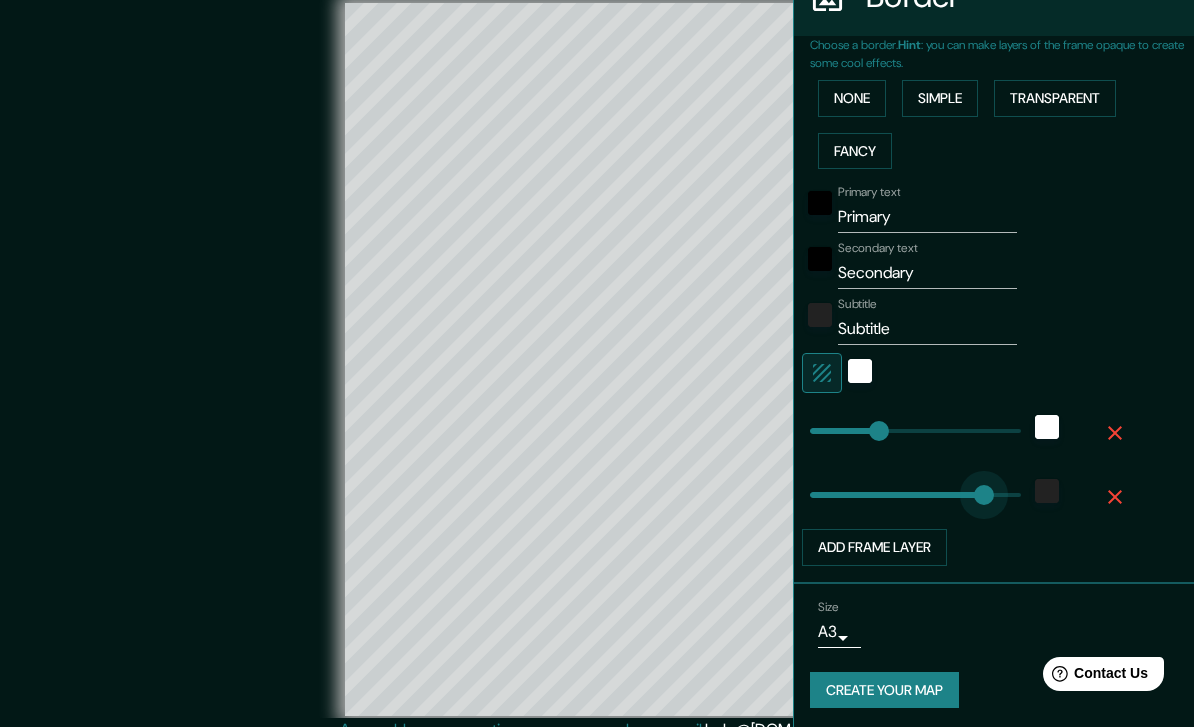 type on "504" 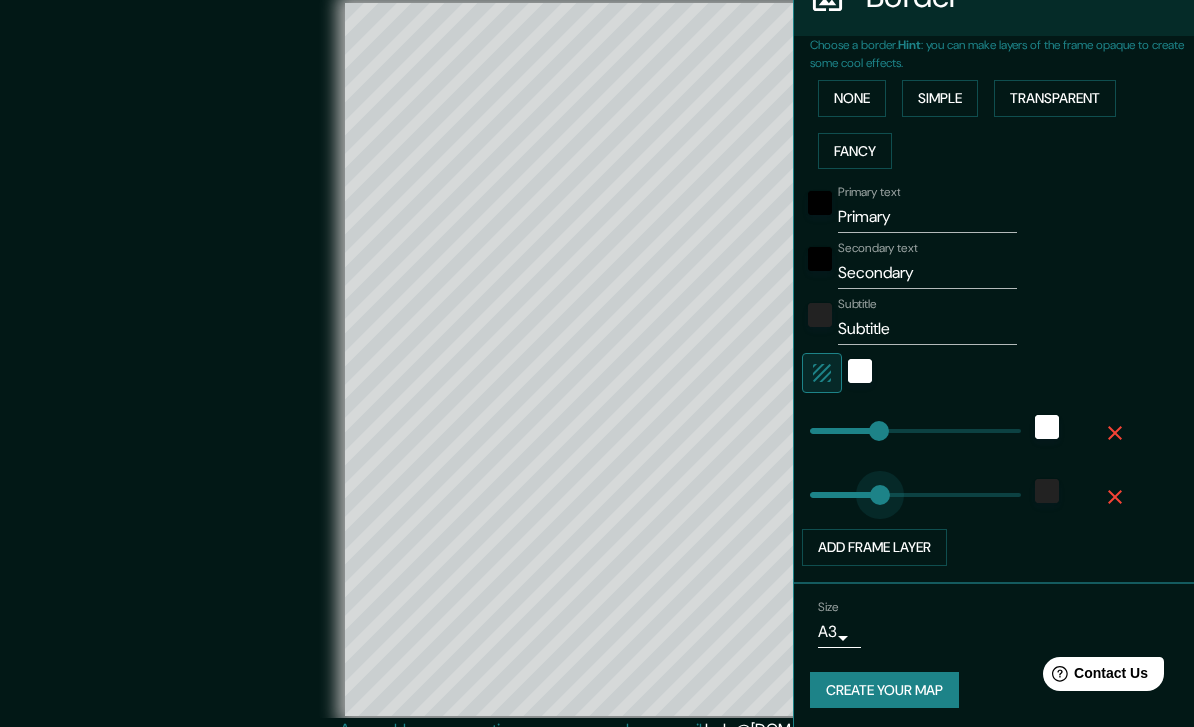 type on "103" 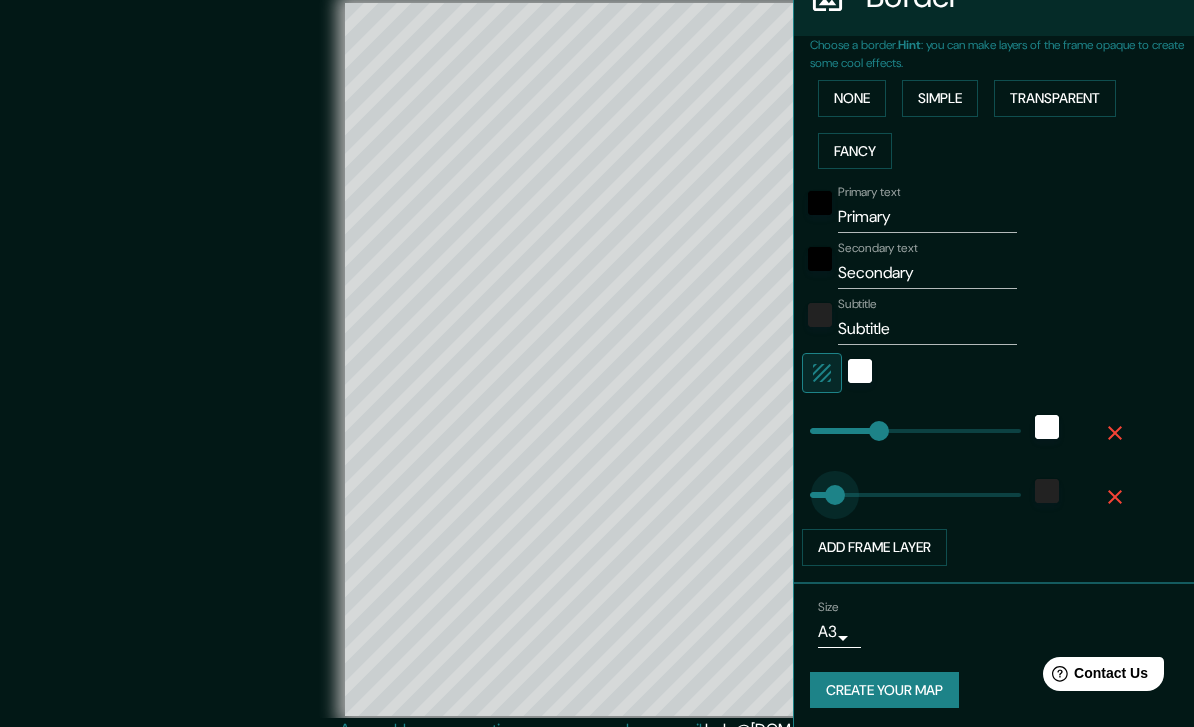 type on "41" 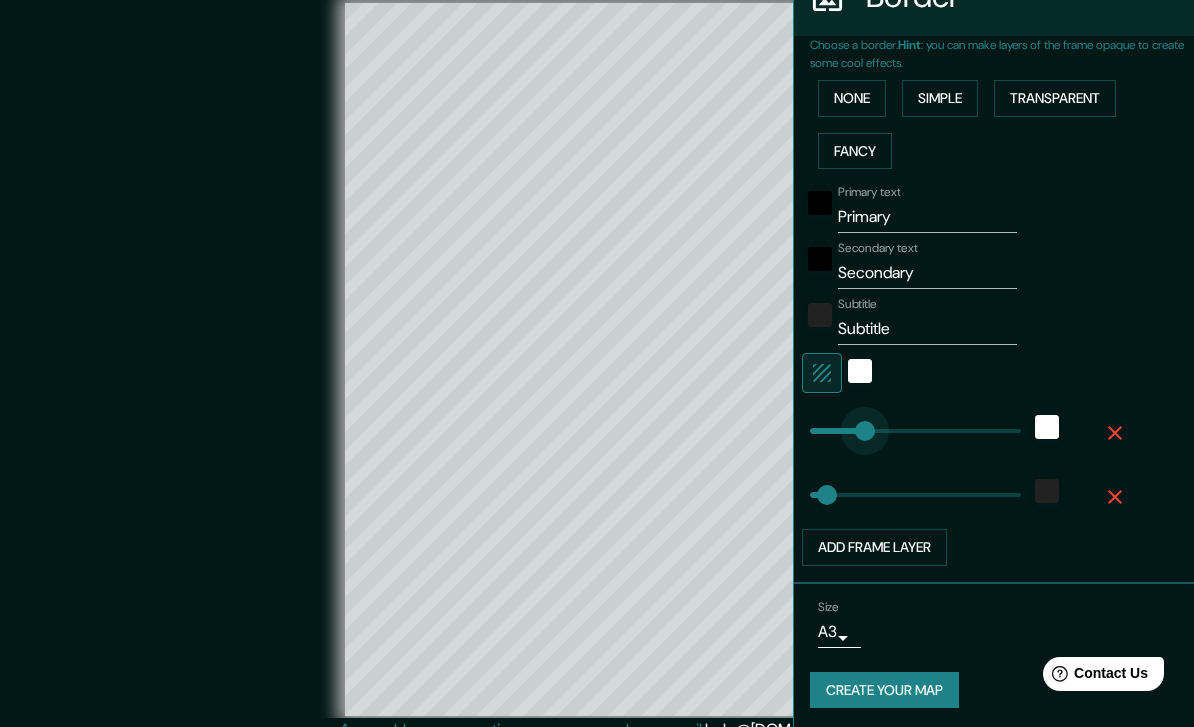 type on "110" 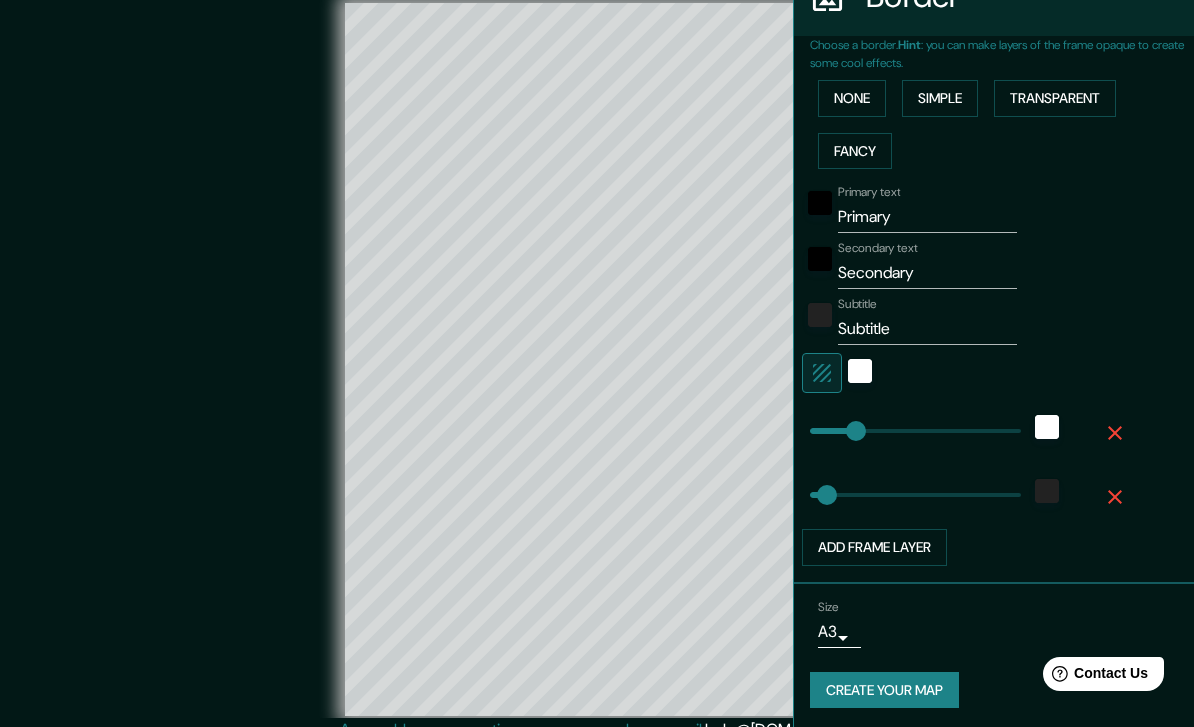 type on "108" 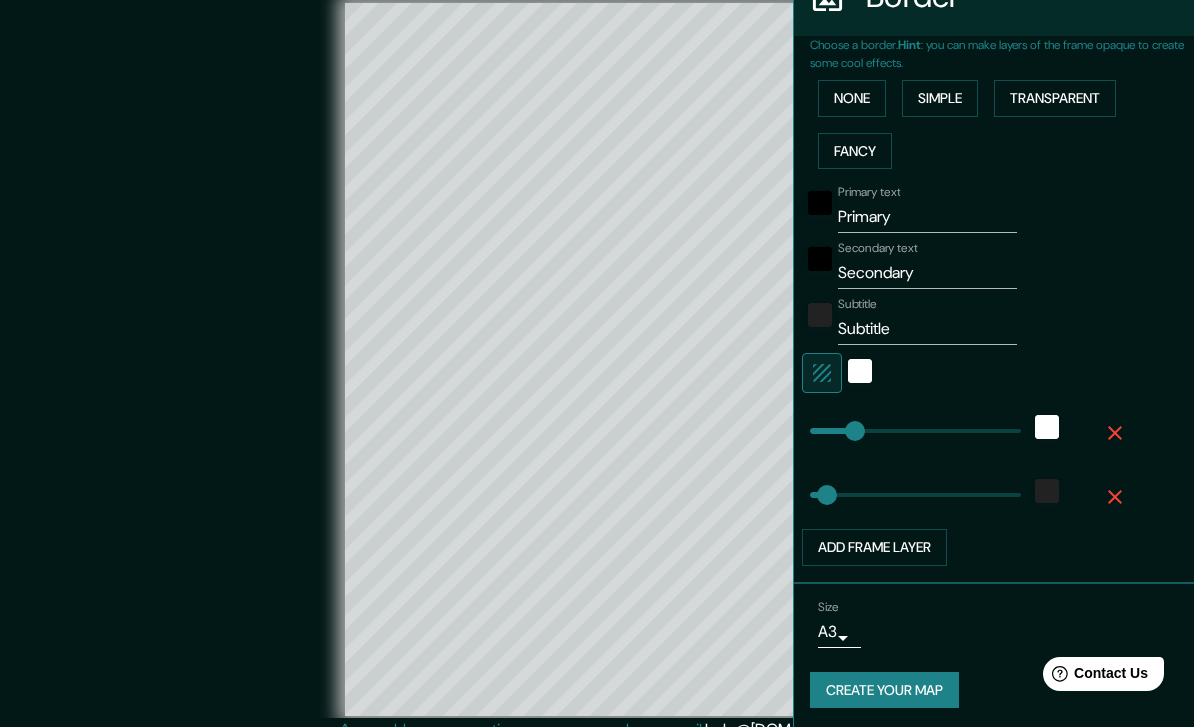 scroll, scrollTop: 17, scrollLeft: 0, axis: vertical 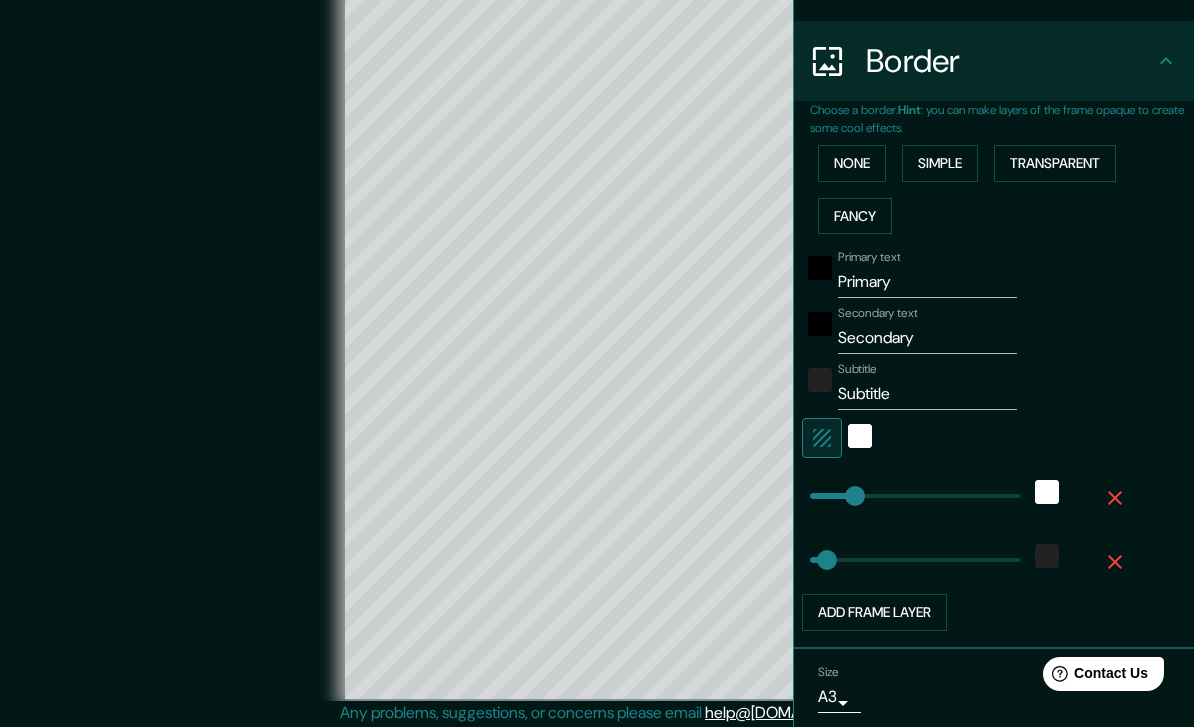 click on "Add frame layer" at bounding box center (874, 612) 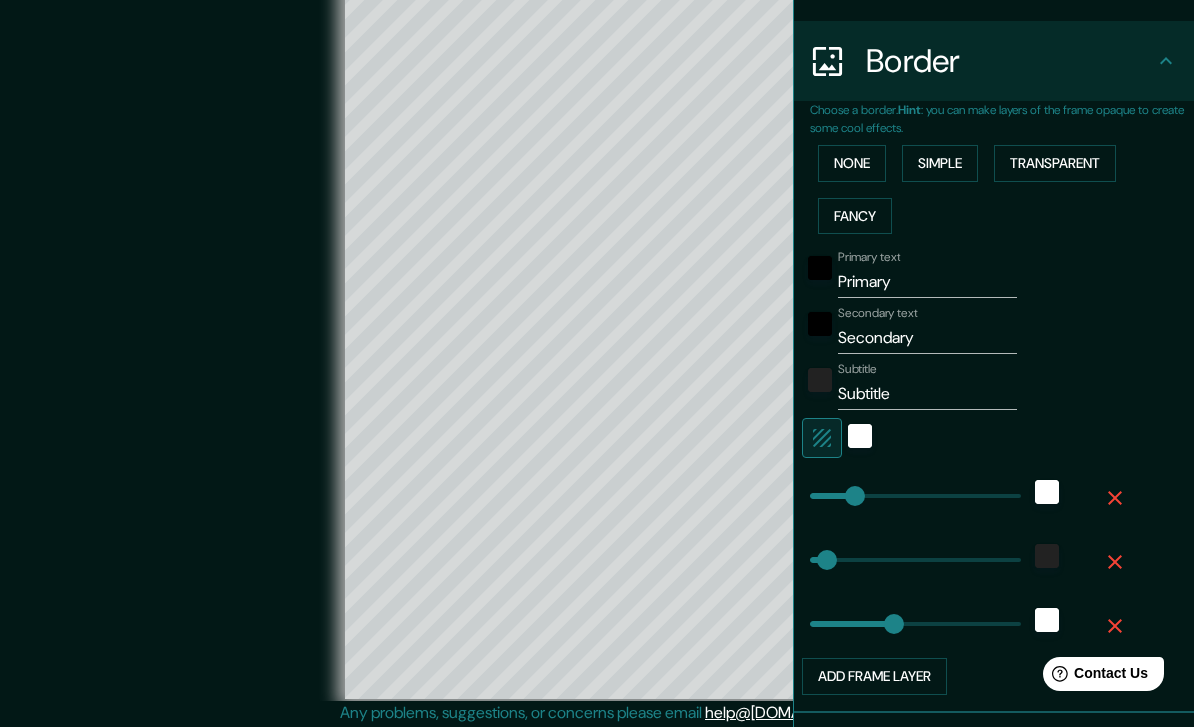 click on "Add frame layer" at bounding box center [874, 676] 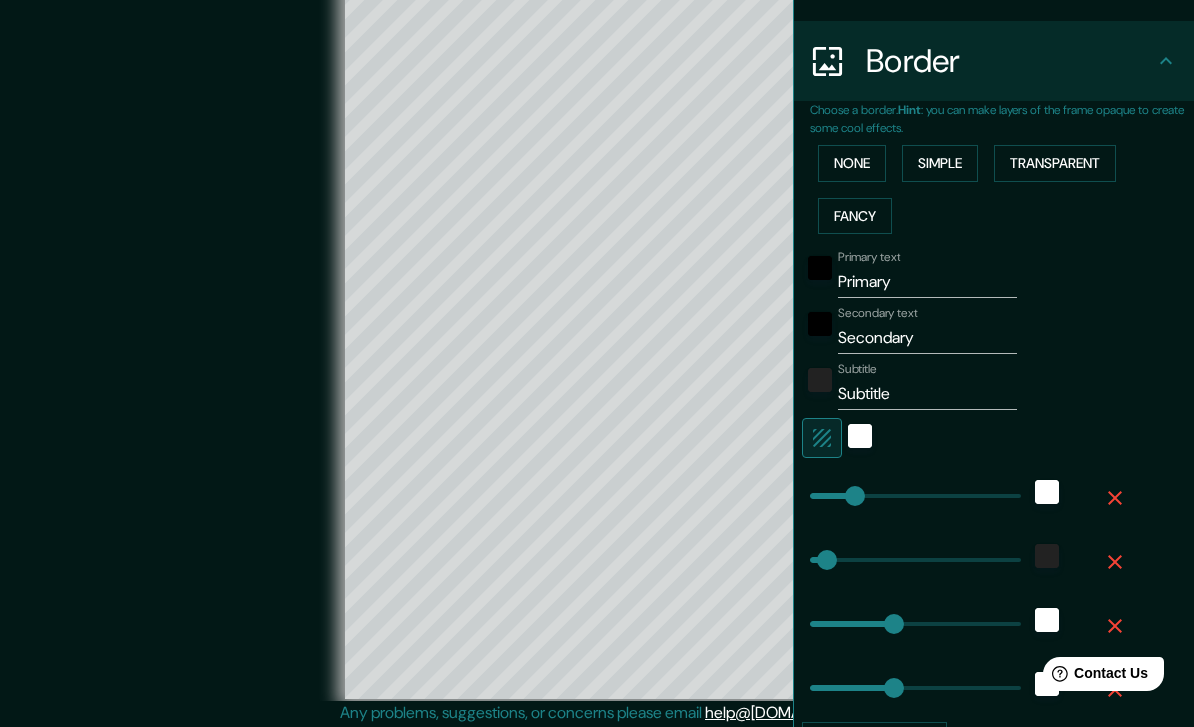 click on "Add frame layer" at bounding box center (874, 740) 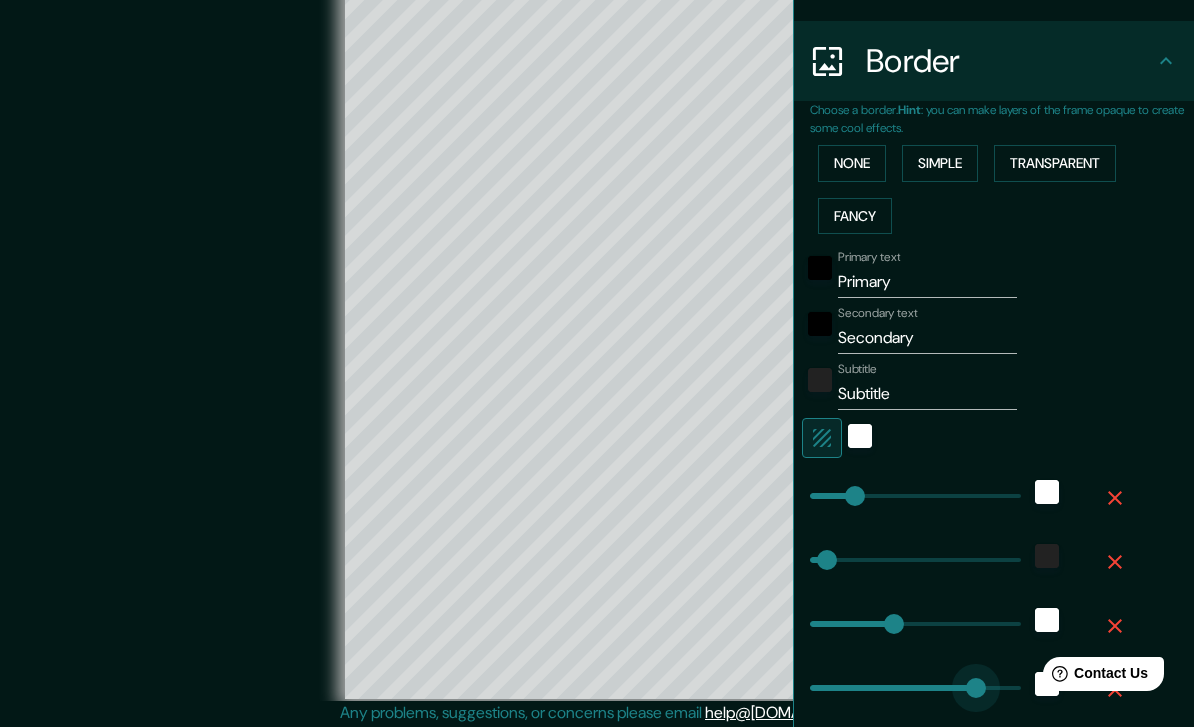 type on "455" 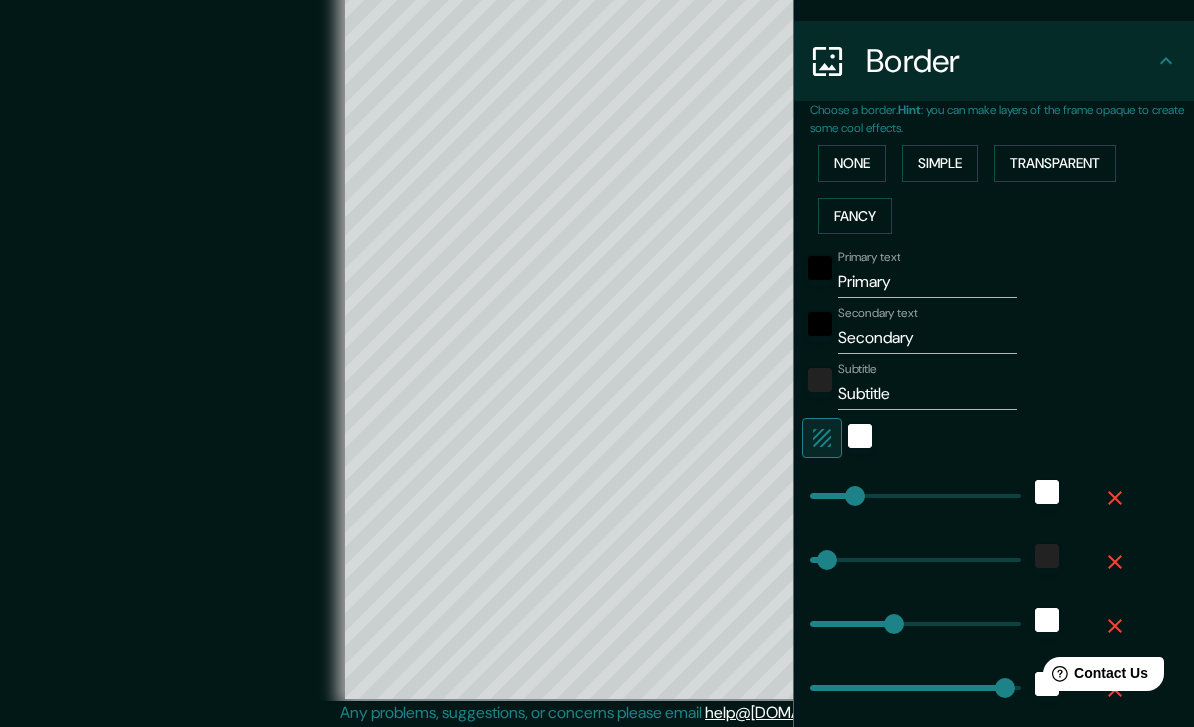 click at bounding box center [1115, 562] 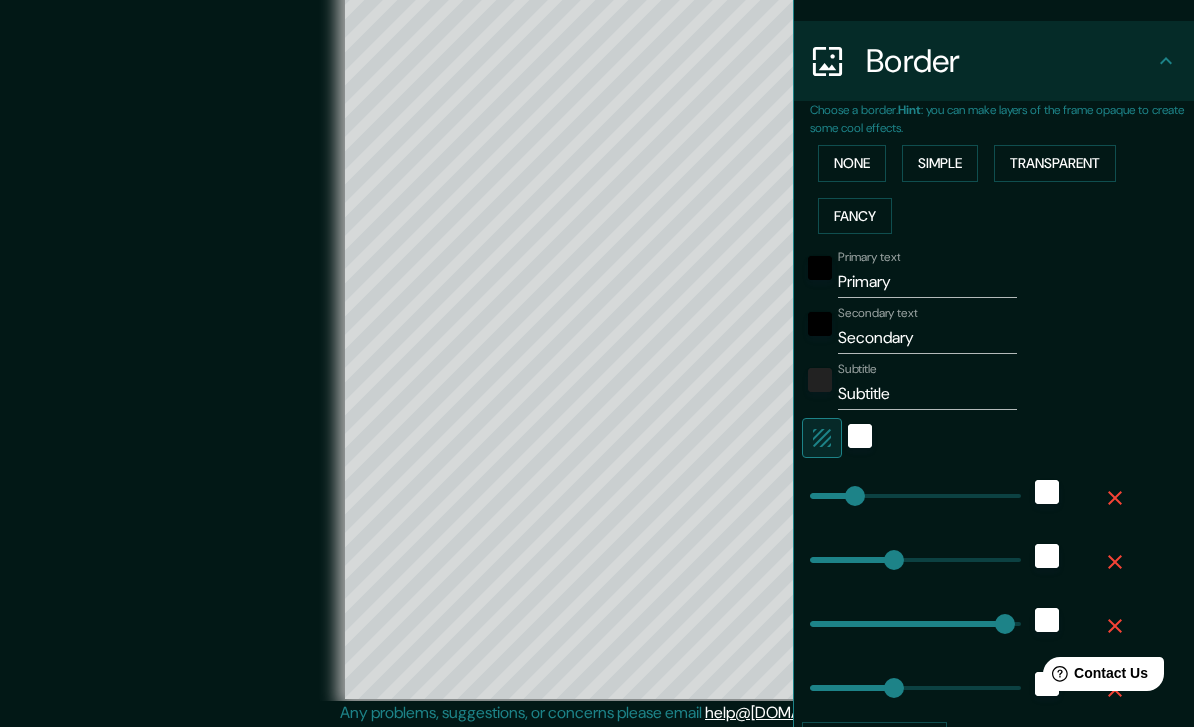 click 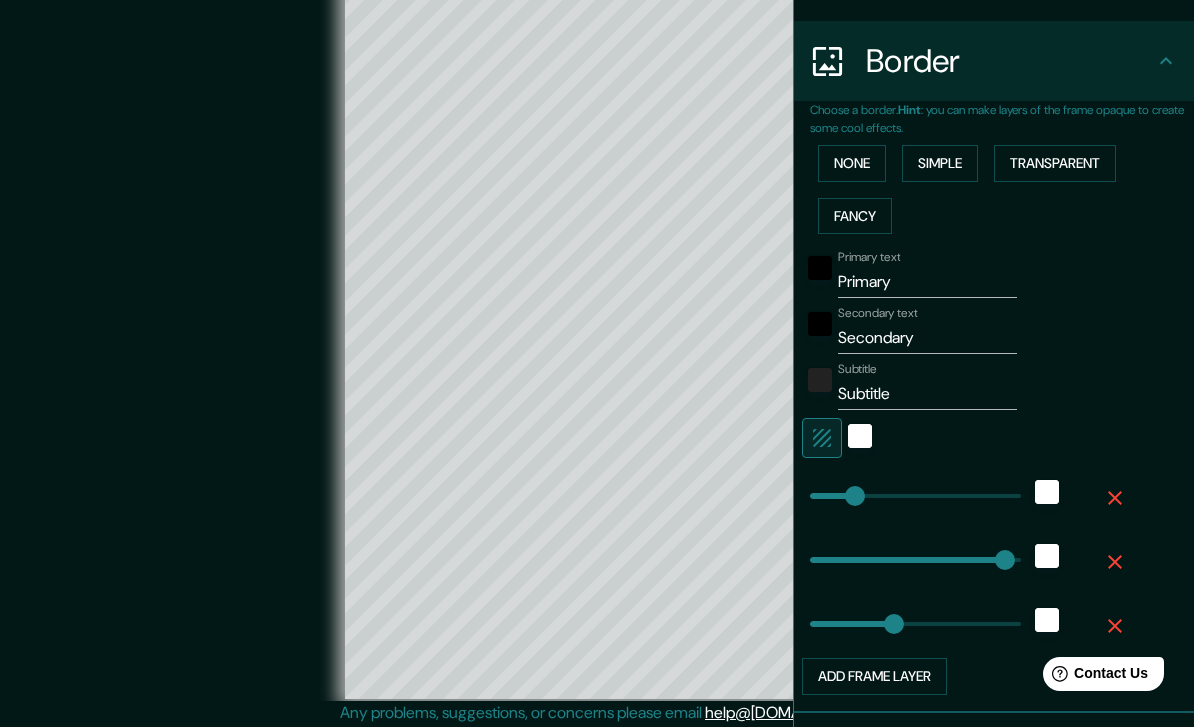 click 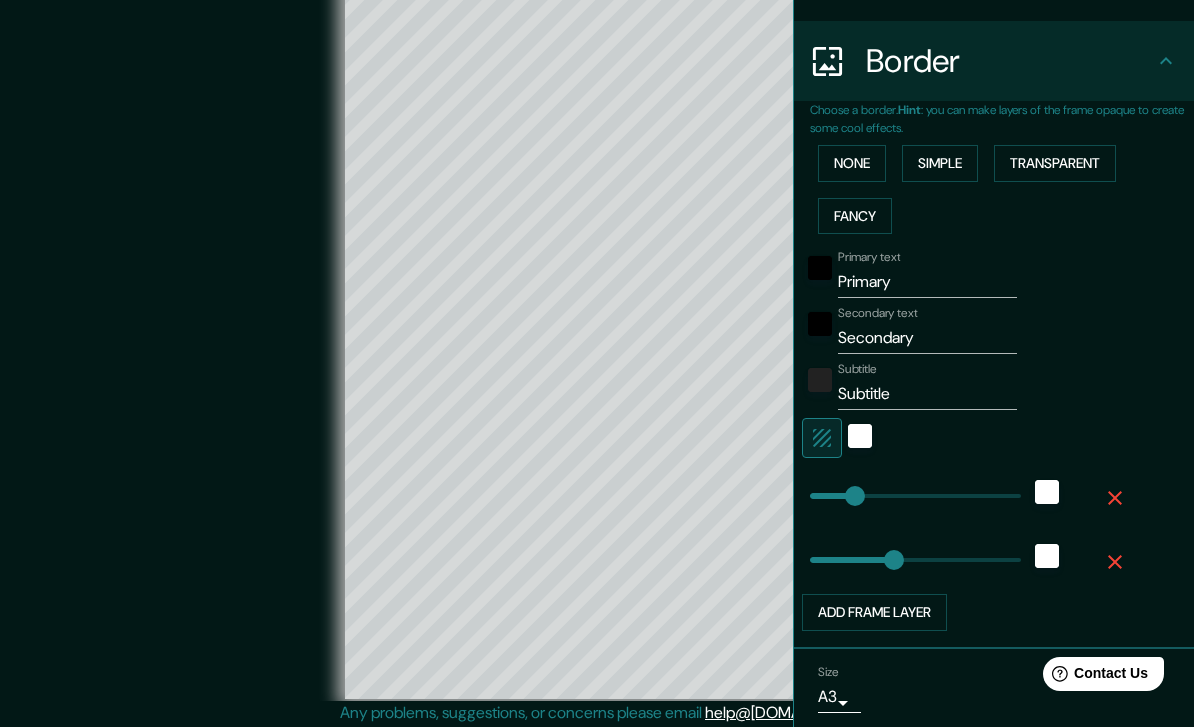 click 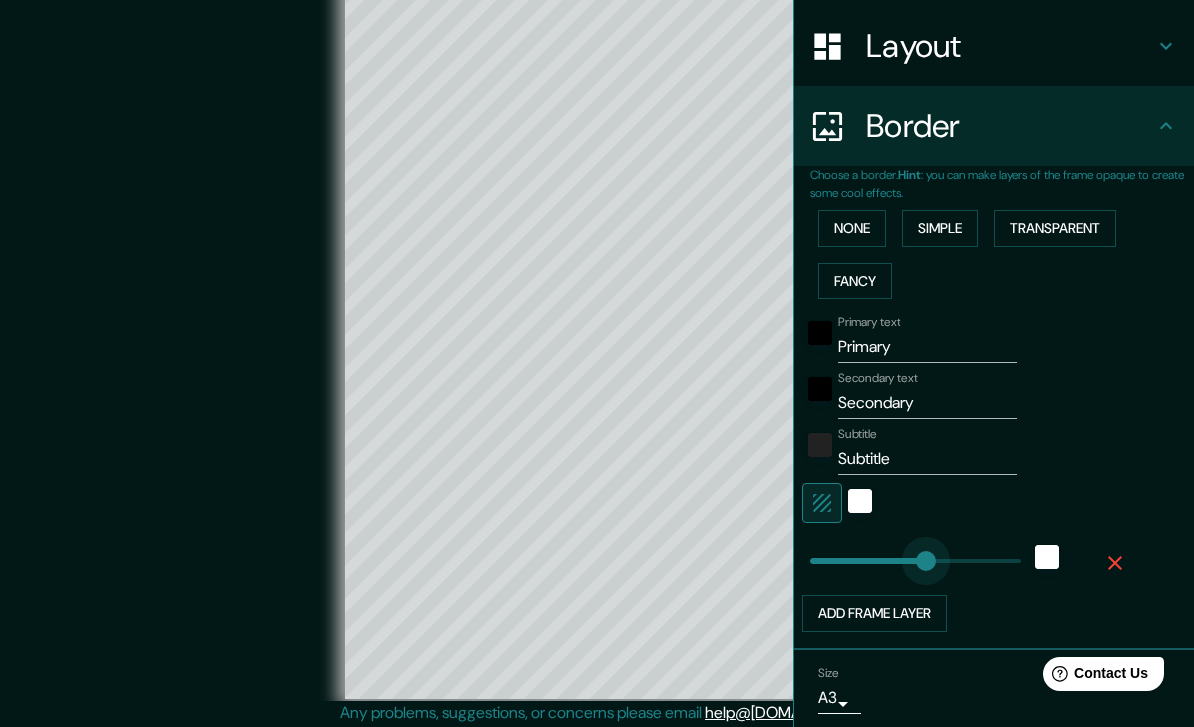 type on "285" 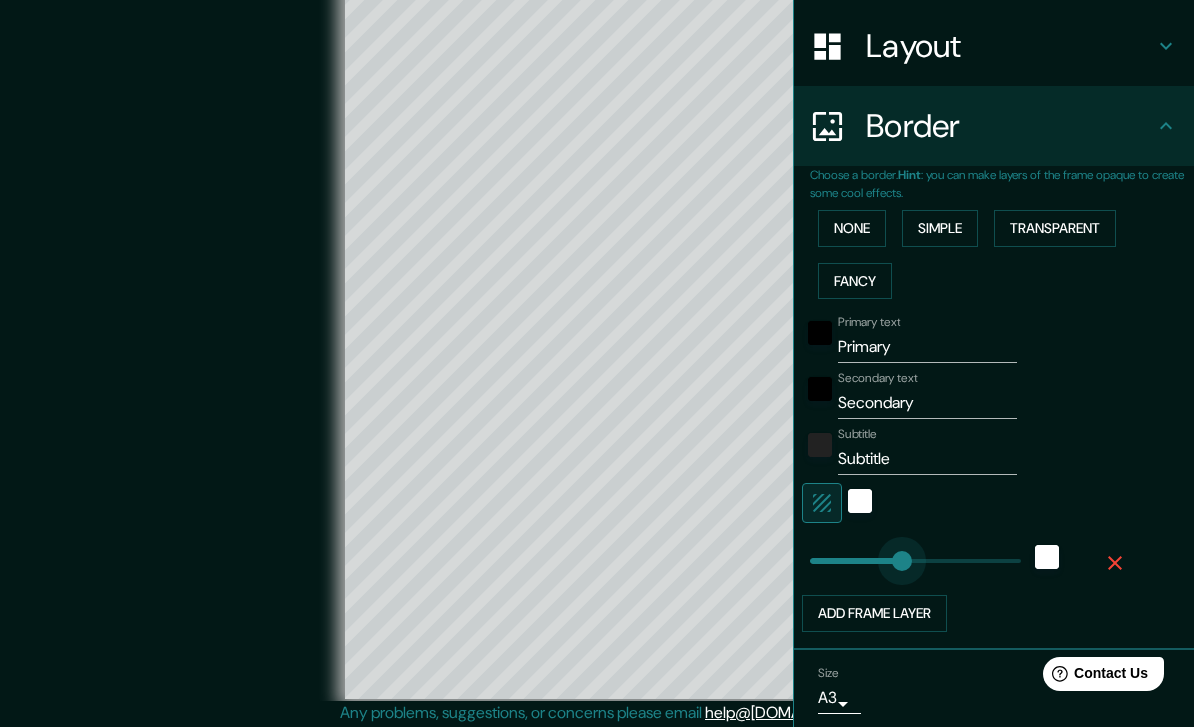type on "165" 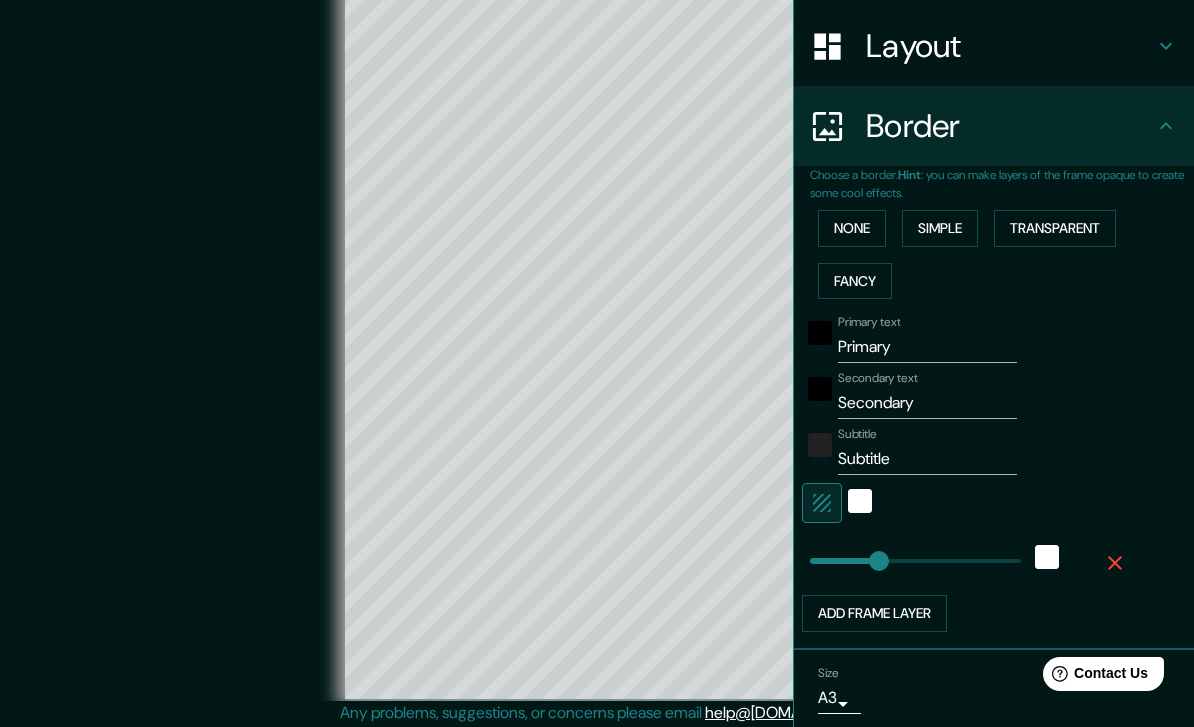 type on "112" 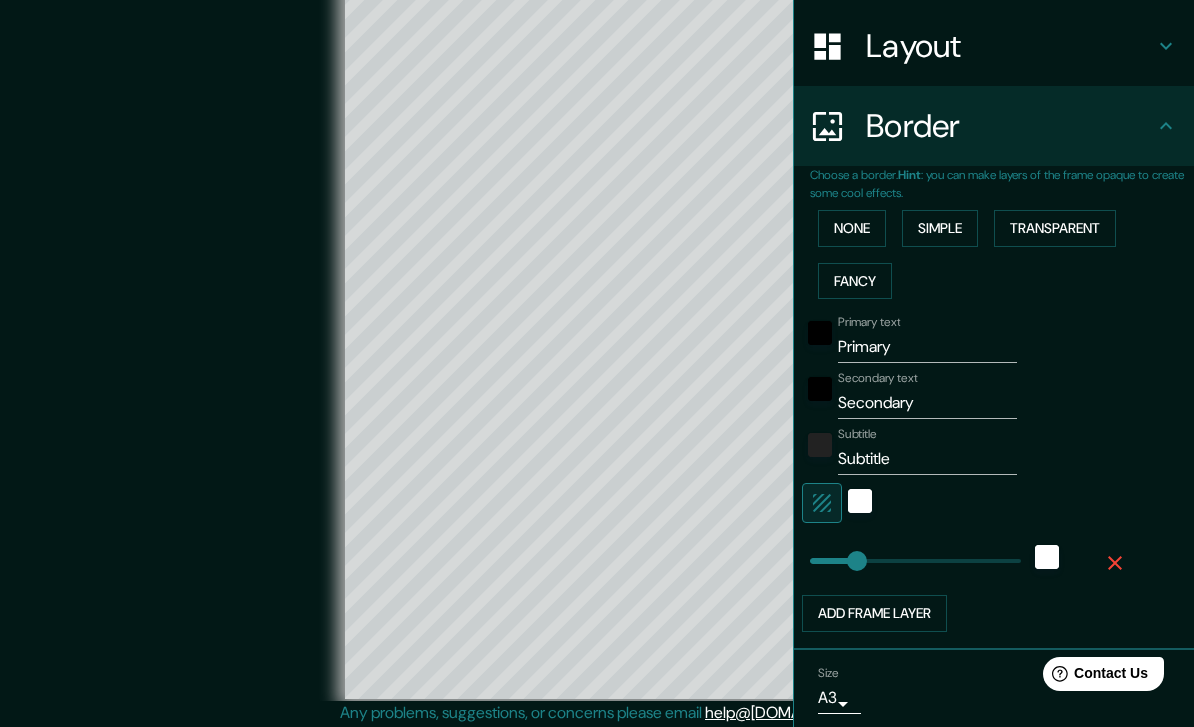 click on "Primary text Primary Secondary text Secondary Subtitle Subtitle Add frame layer" at bounding box center [1002, 469] 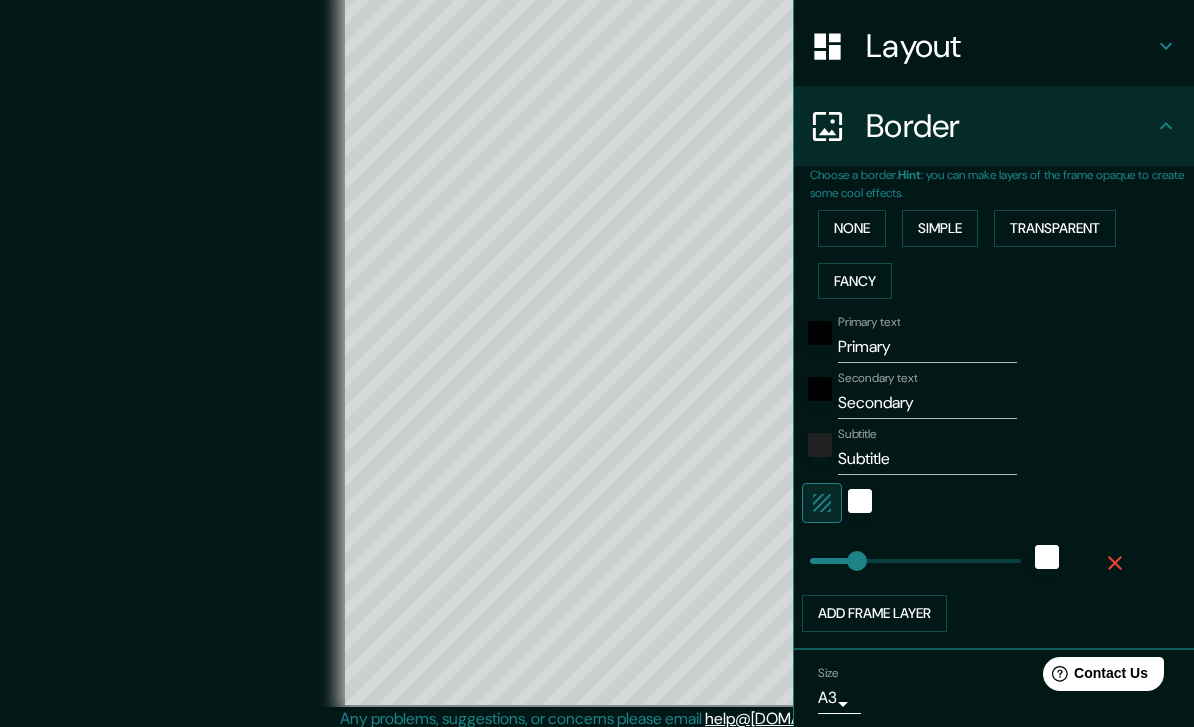 scroll, scrollTop: 15, scrollLeft: 0, axis: vertical 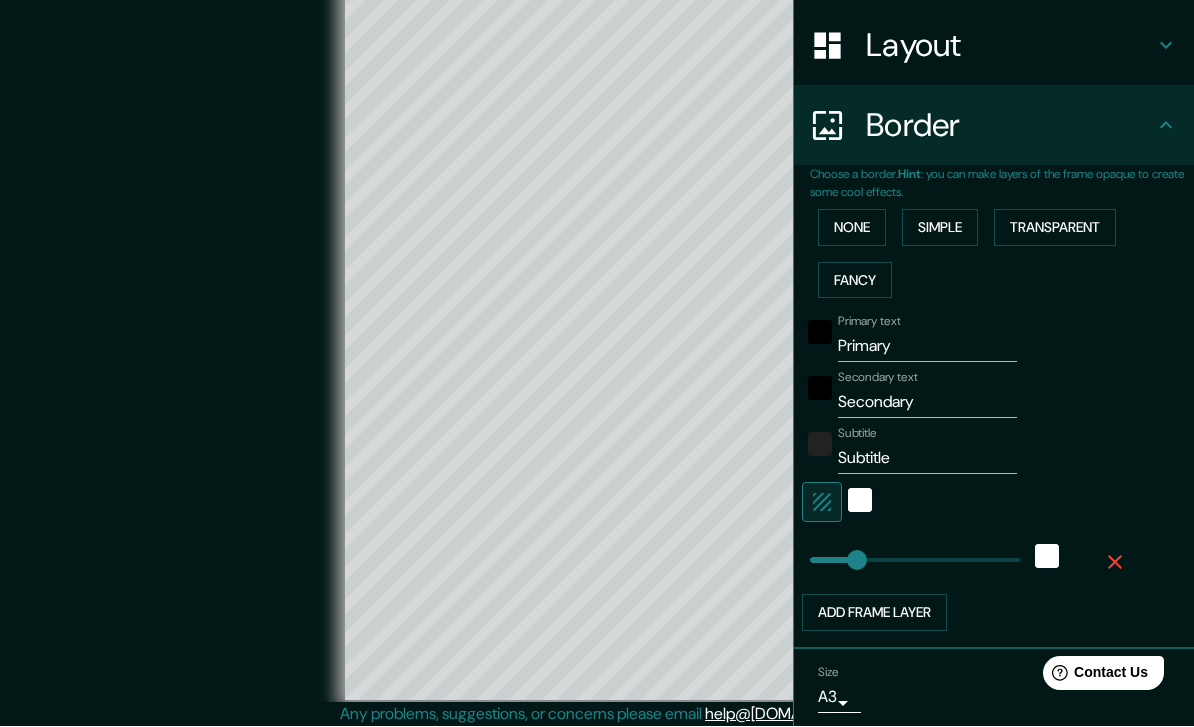 click on "Primary" at bounding box center (927, 347) 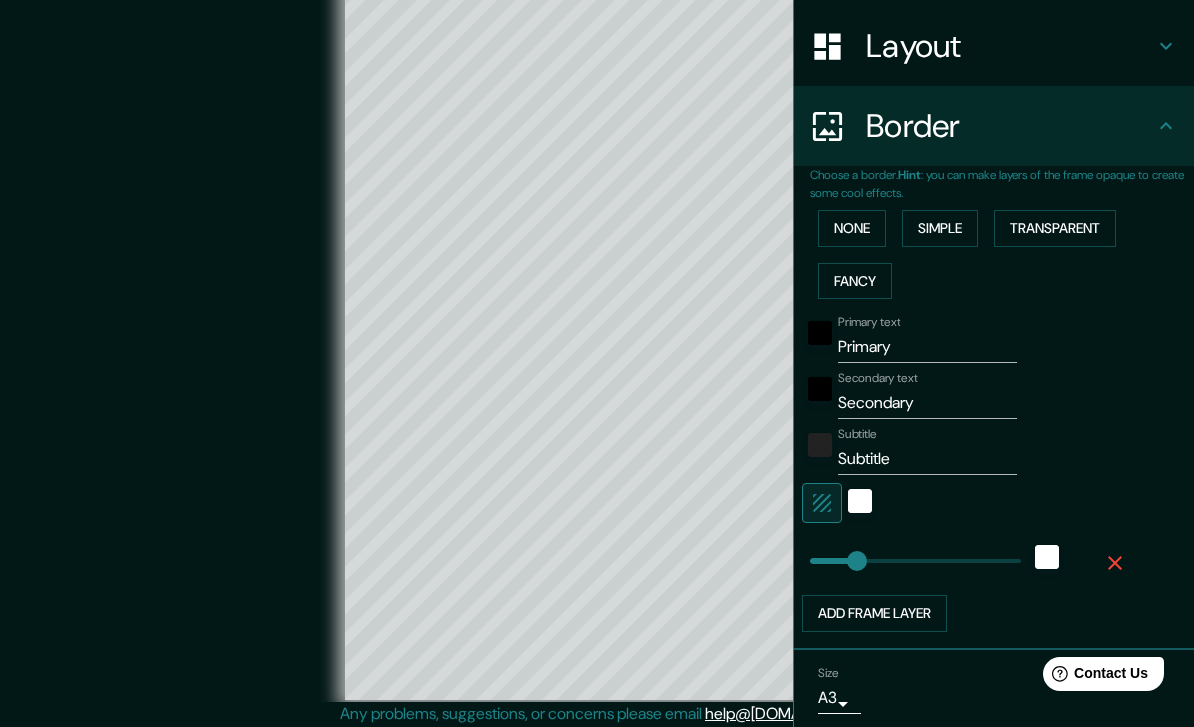 scroll, scrollTop: 15, scrollLeft: 0, axis: vertical 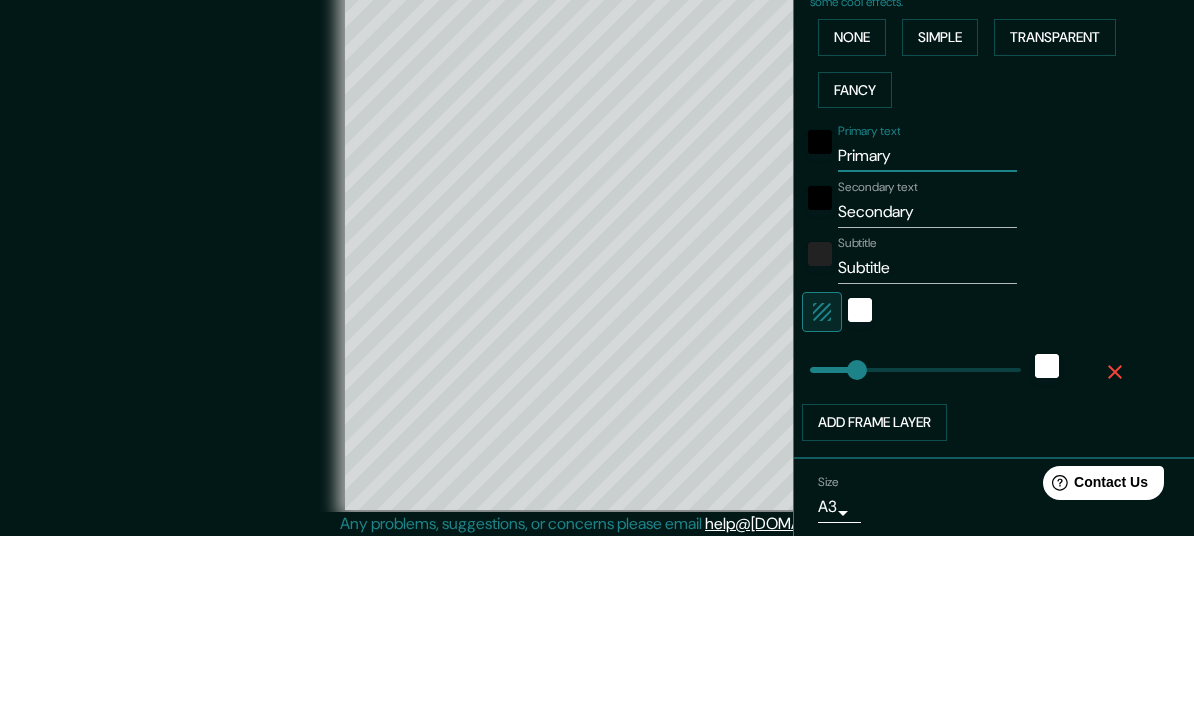 click on "Primary" at bounding box center (927, 347) 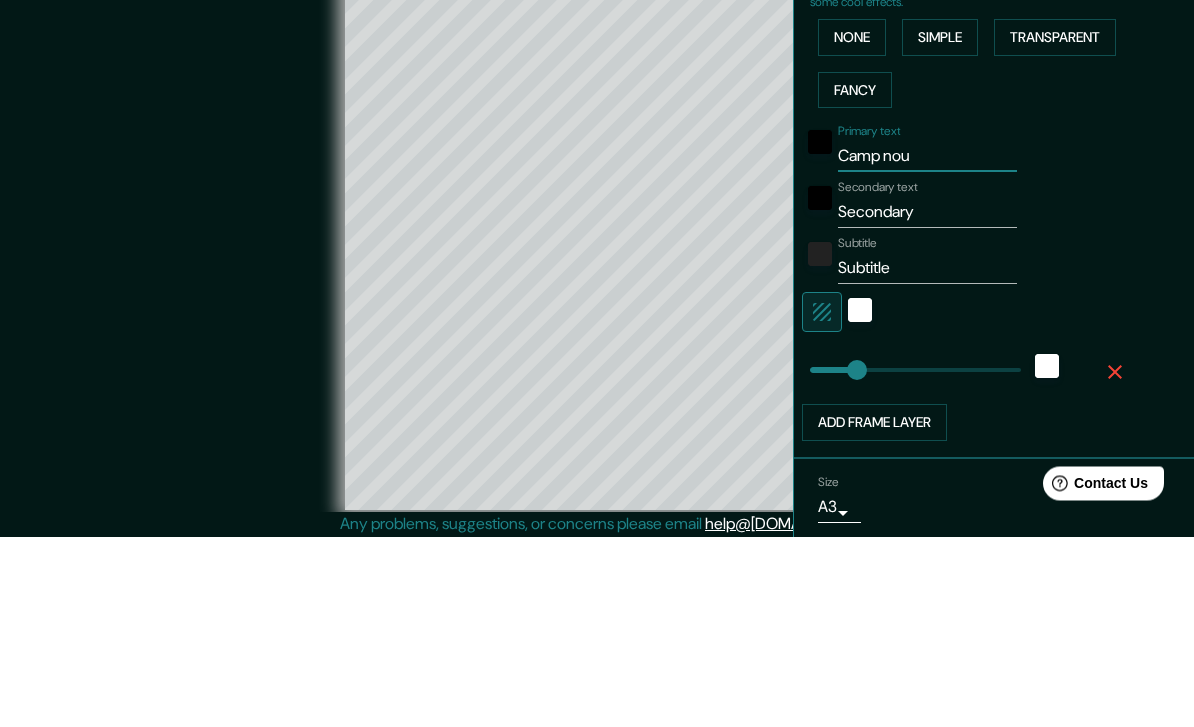type on "Camp nou" 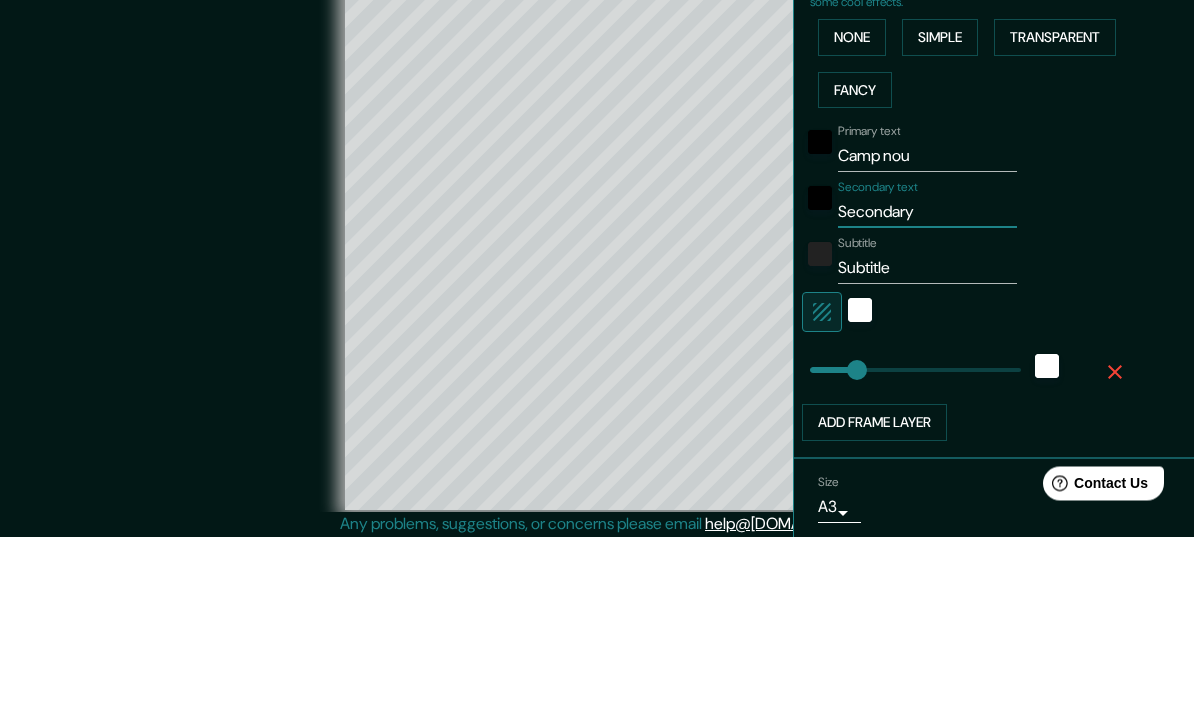click on "Secondary" at bounding box center (927, 403) 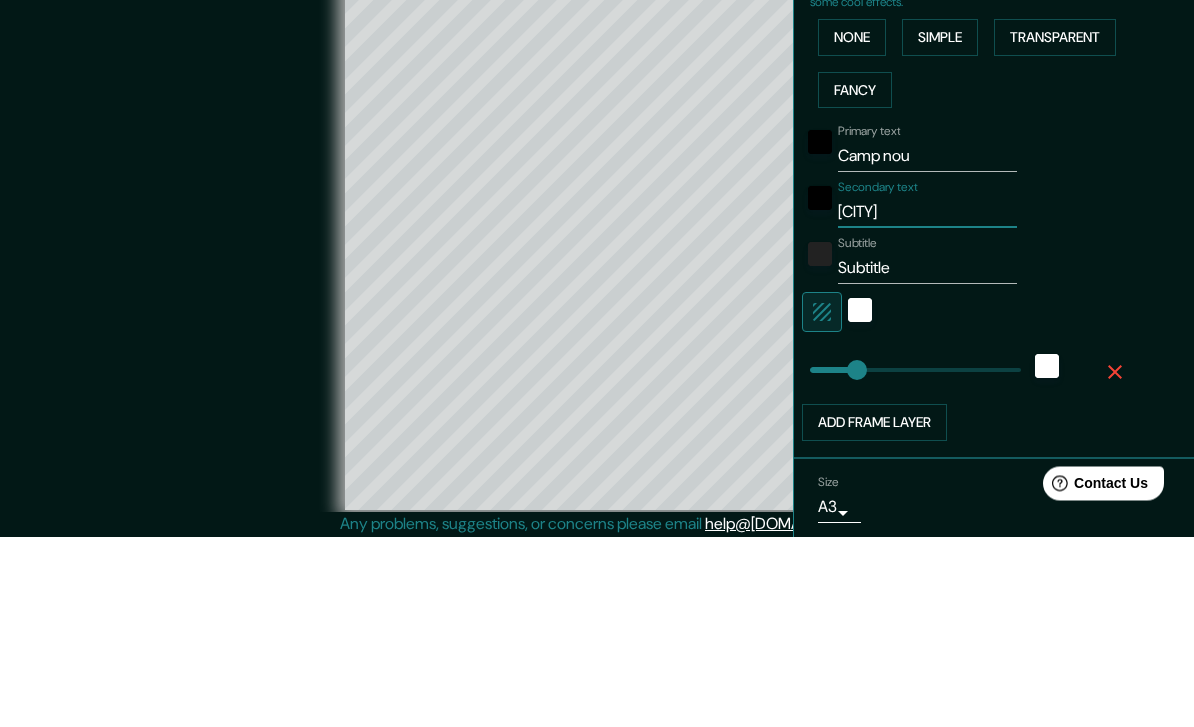 type on "[CITY]" 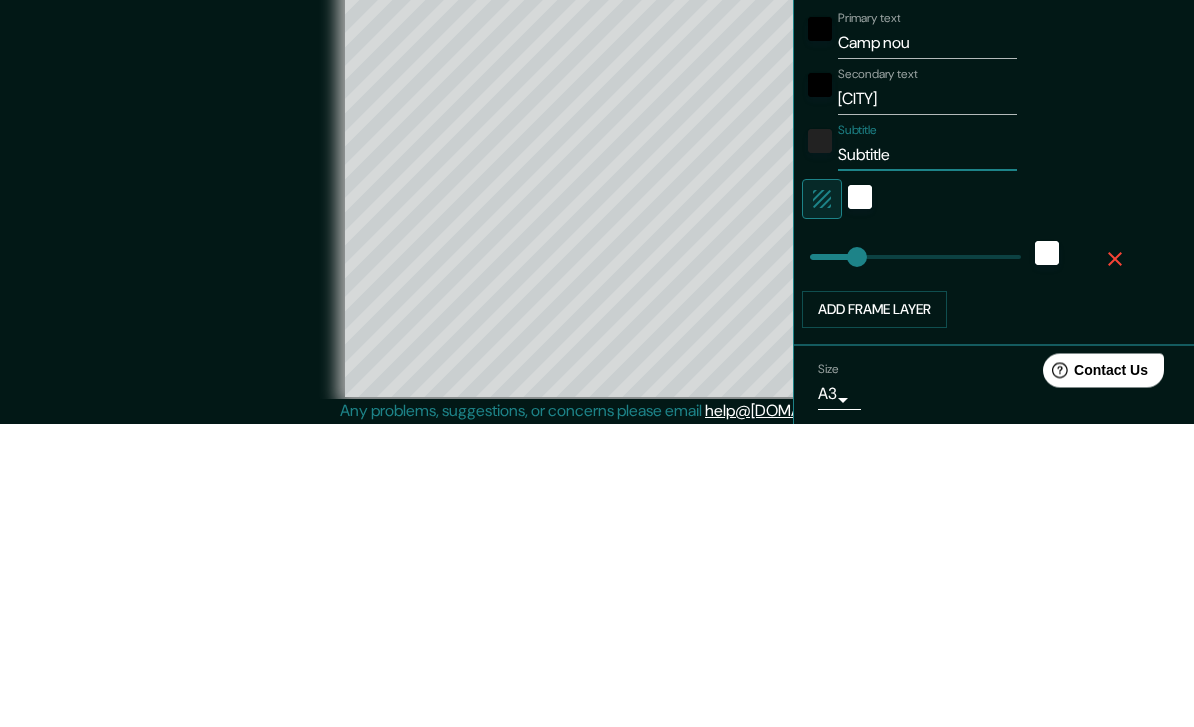 click on "[CITY]" at bounding box center [927, 403] 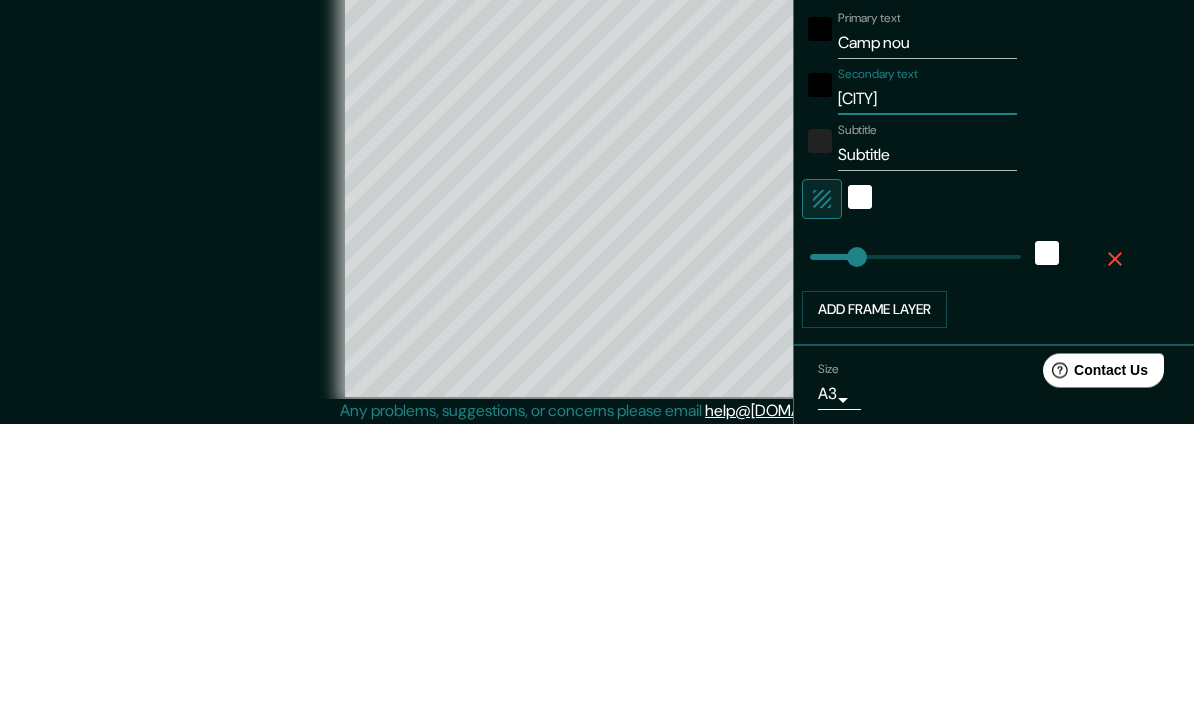 click on "Subtitle" at bounding box center [927, 459] 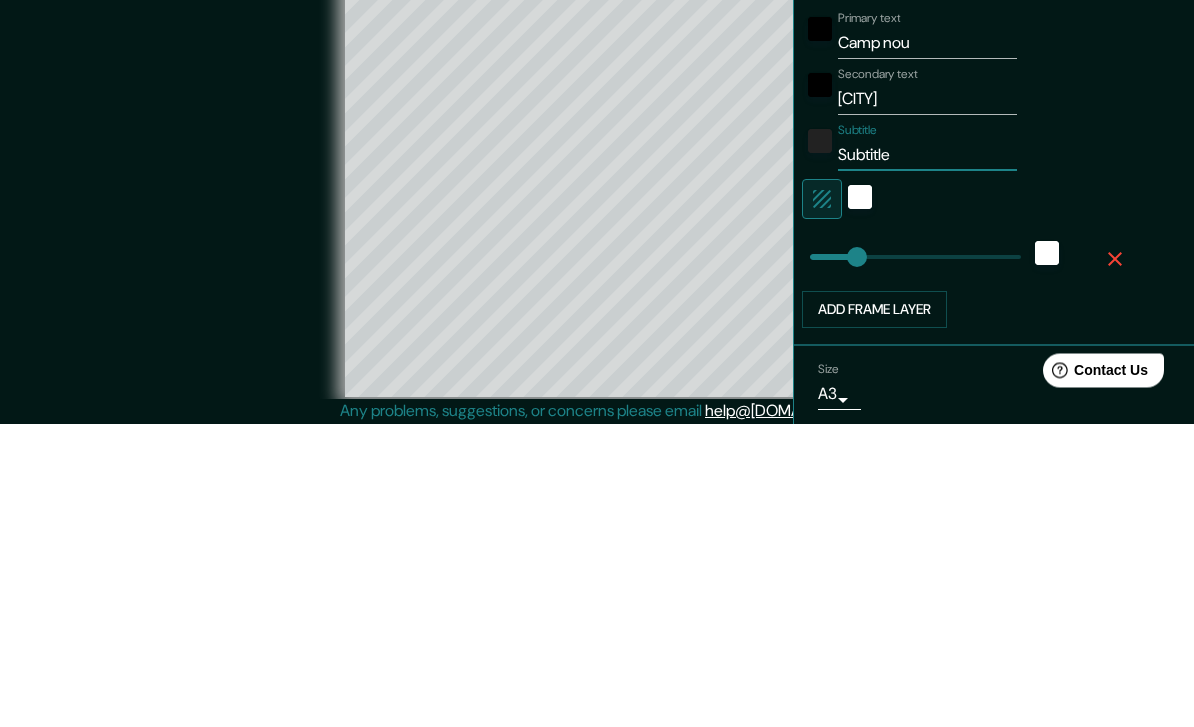 click on "Subtitle" at bounding box center (927, 459) 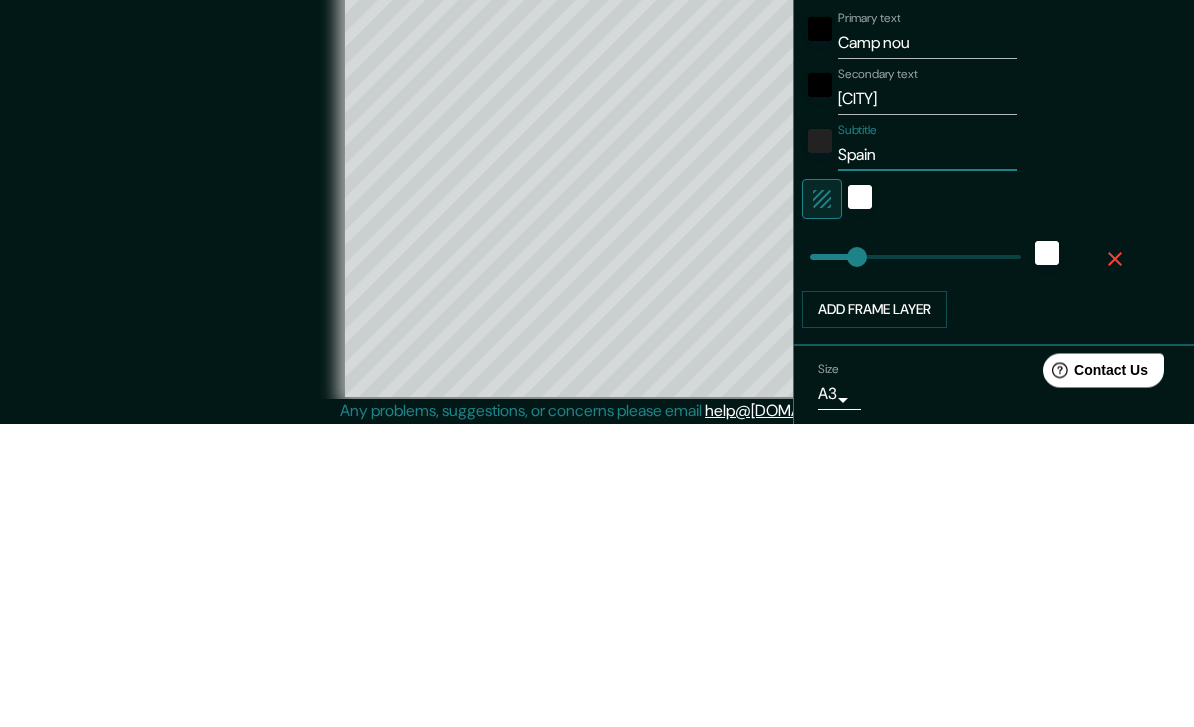 scroll, scrollTop: 82, scrollLeft: 0, axis: vertical 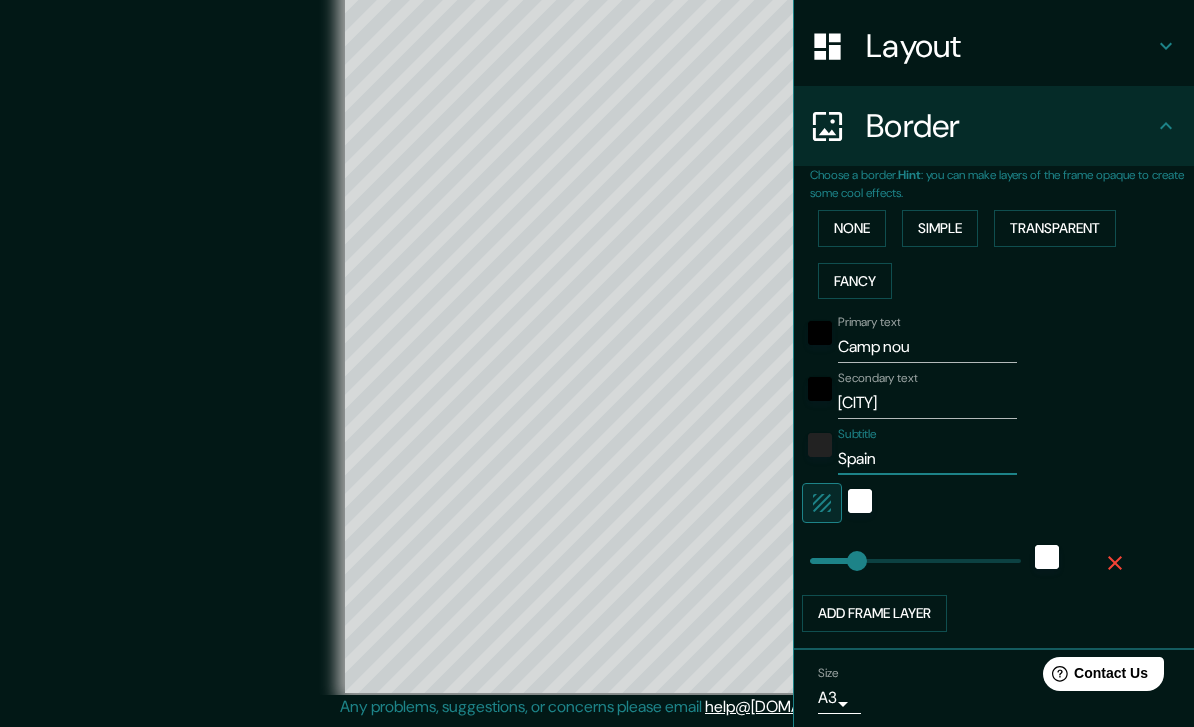 type on "Spain" 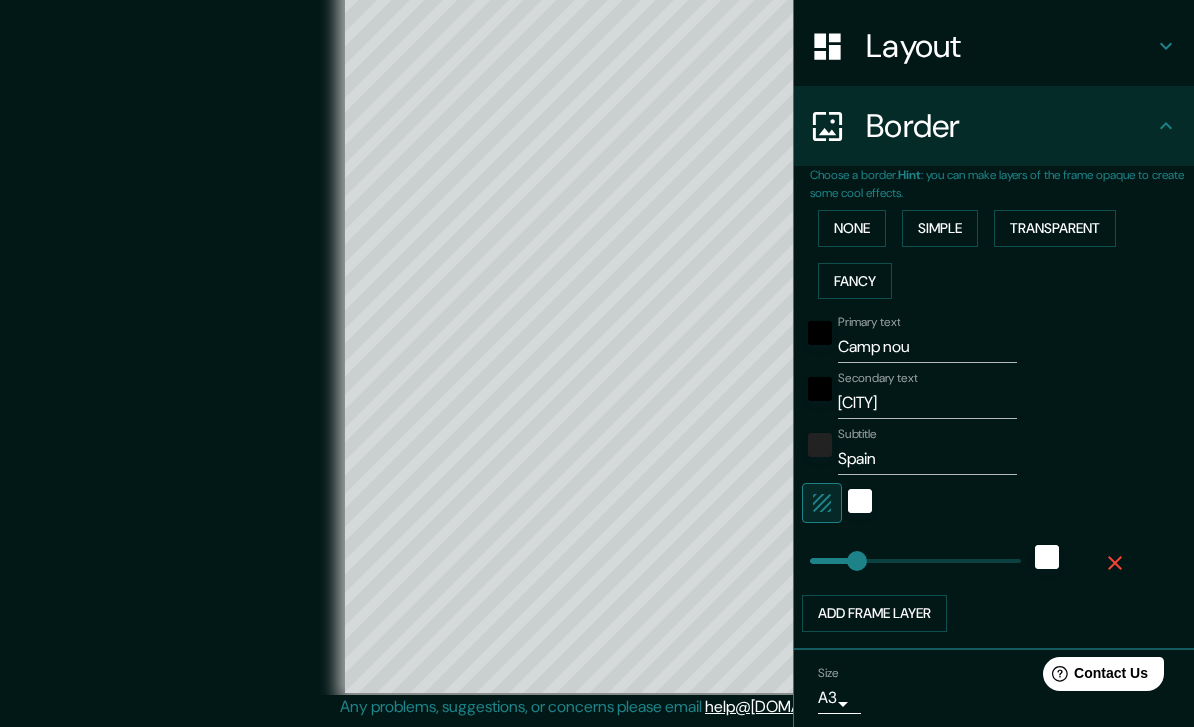 click on "Layout" at bounding box center [1010, 46] 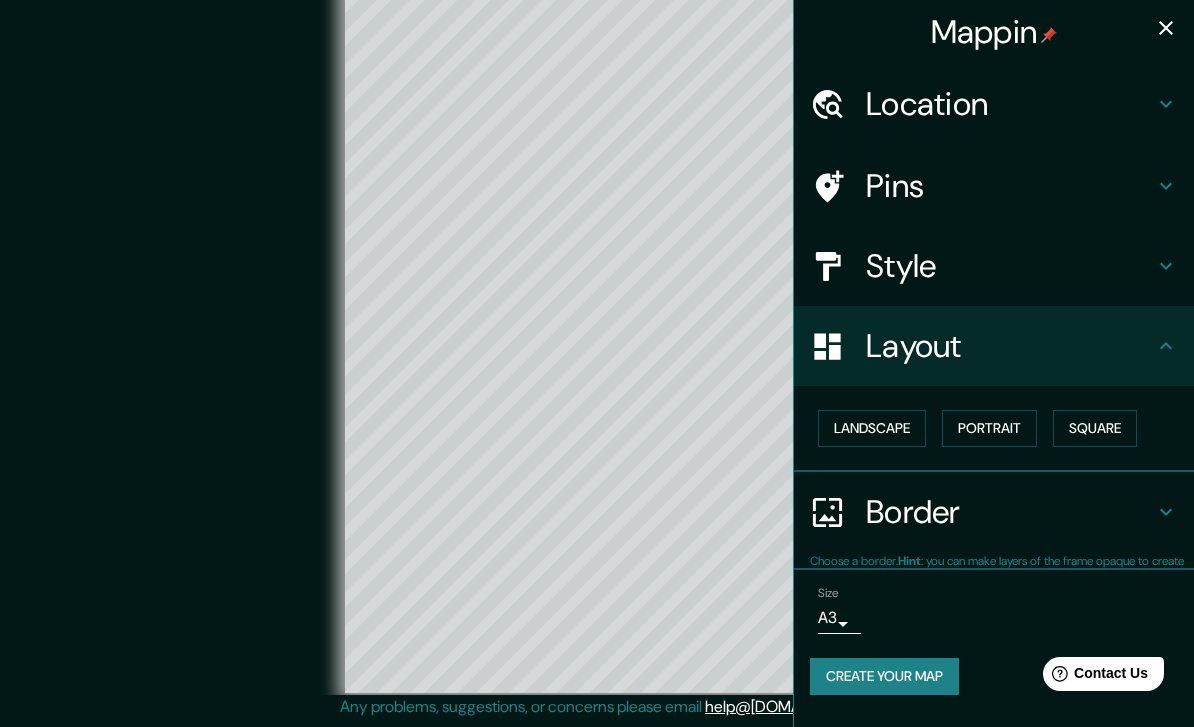 scroll, scrollTop: 0, scrollLeft: 0, axis: both 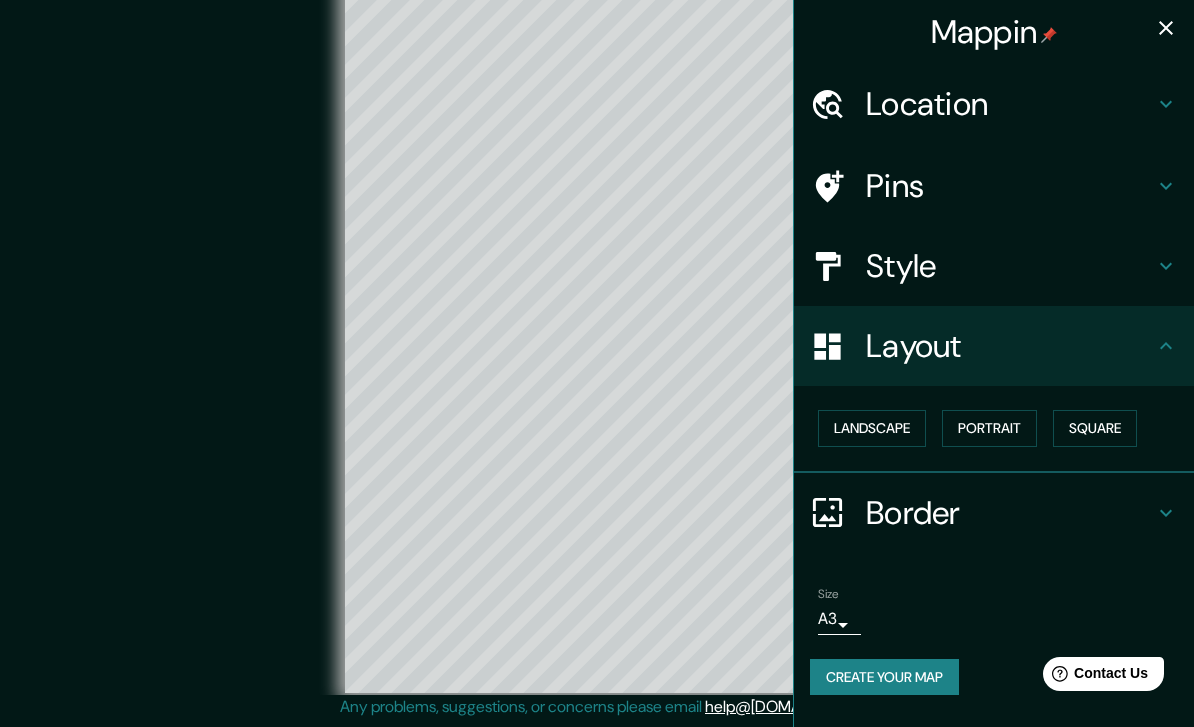 click 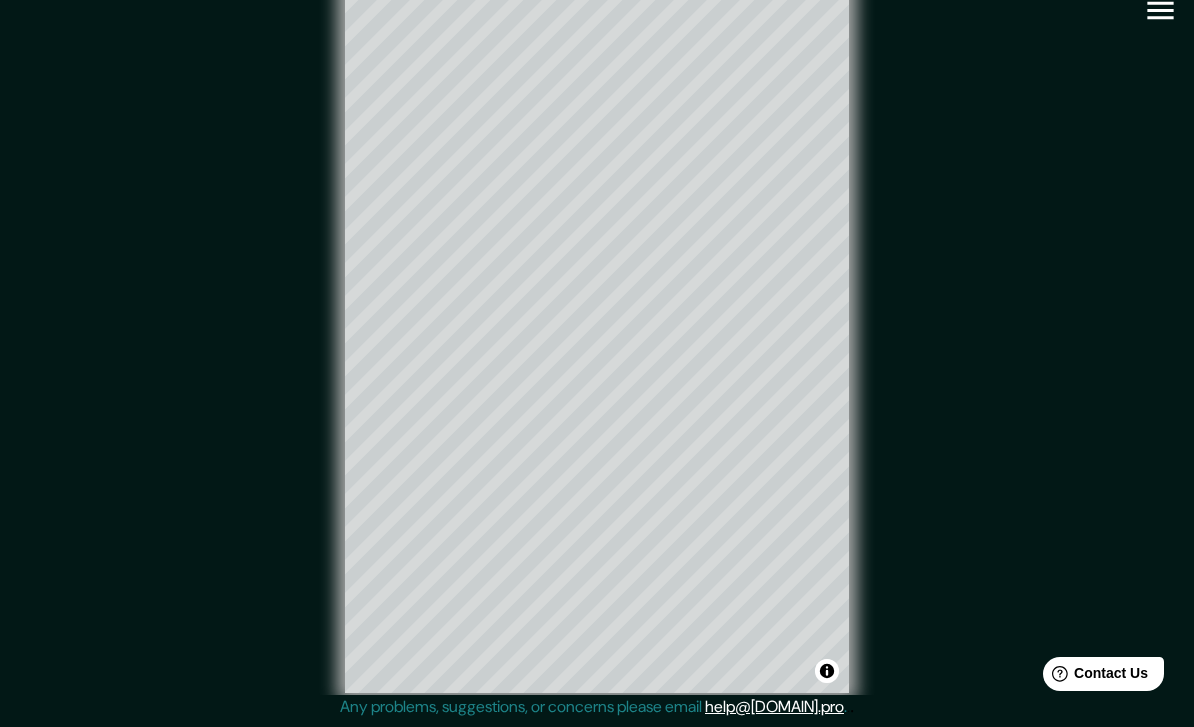 scroll, scrollTop: 0, scrollLeft: 0, axis: both 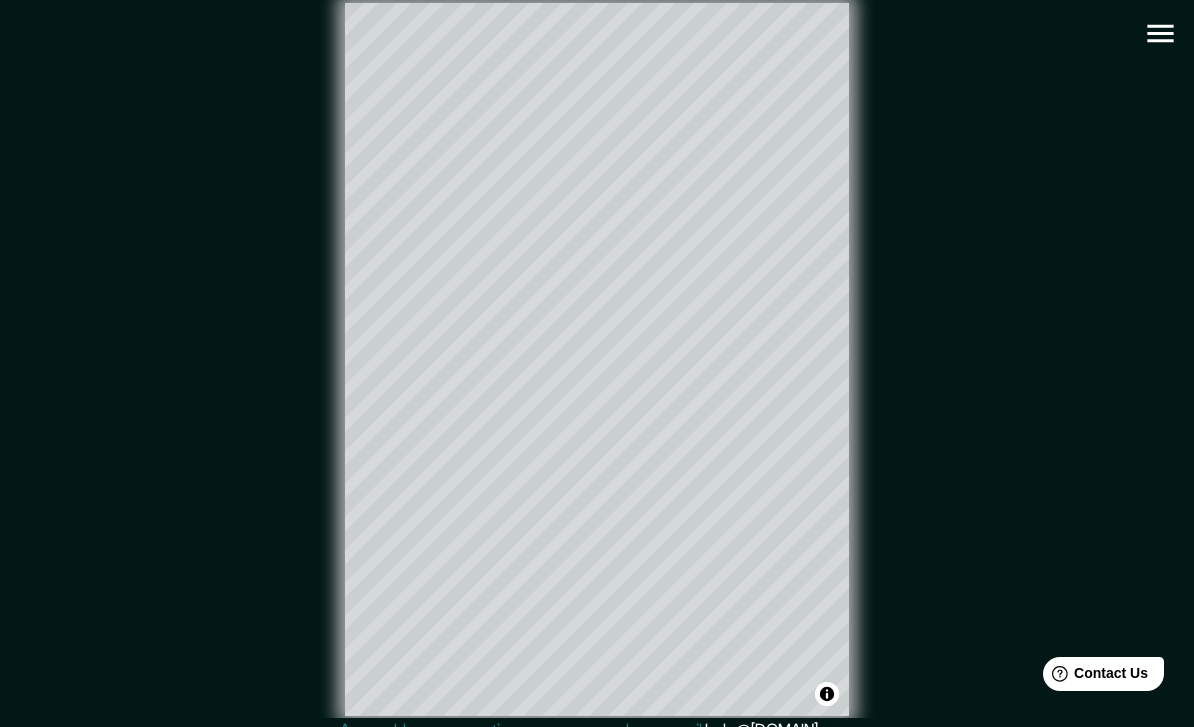 click 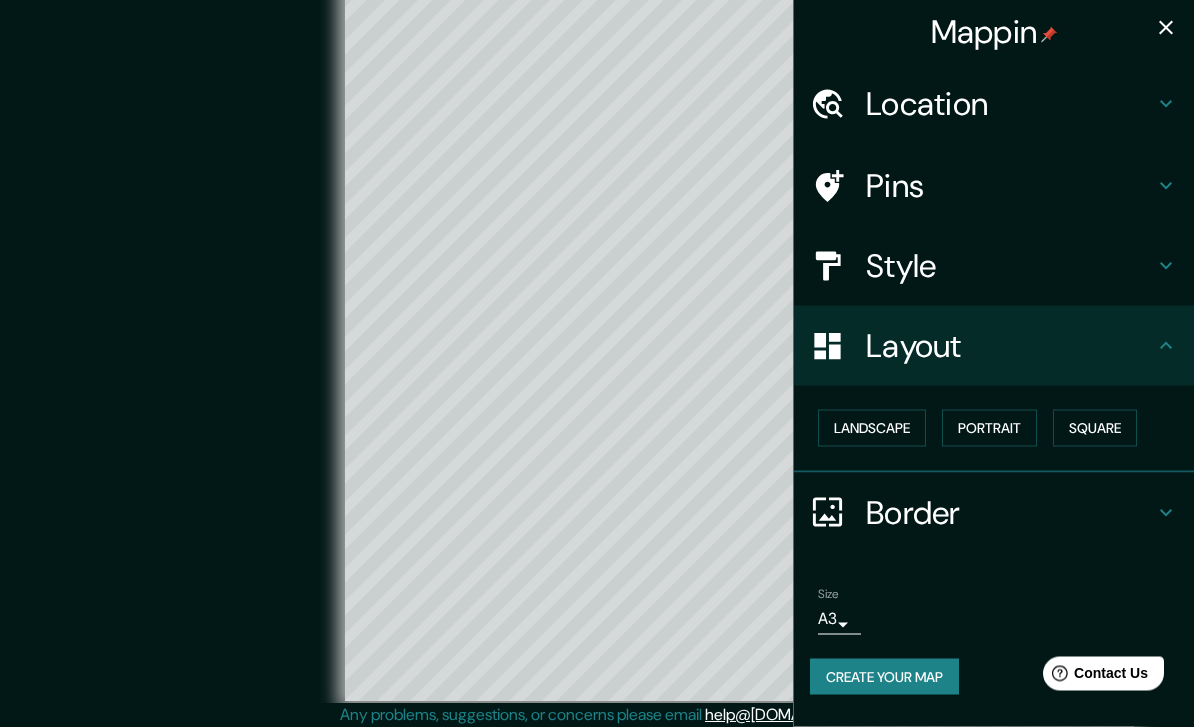 scroll, scrollTop: 15, scrollLeft: 0, axis: vertical 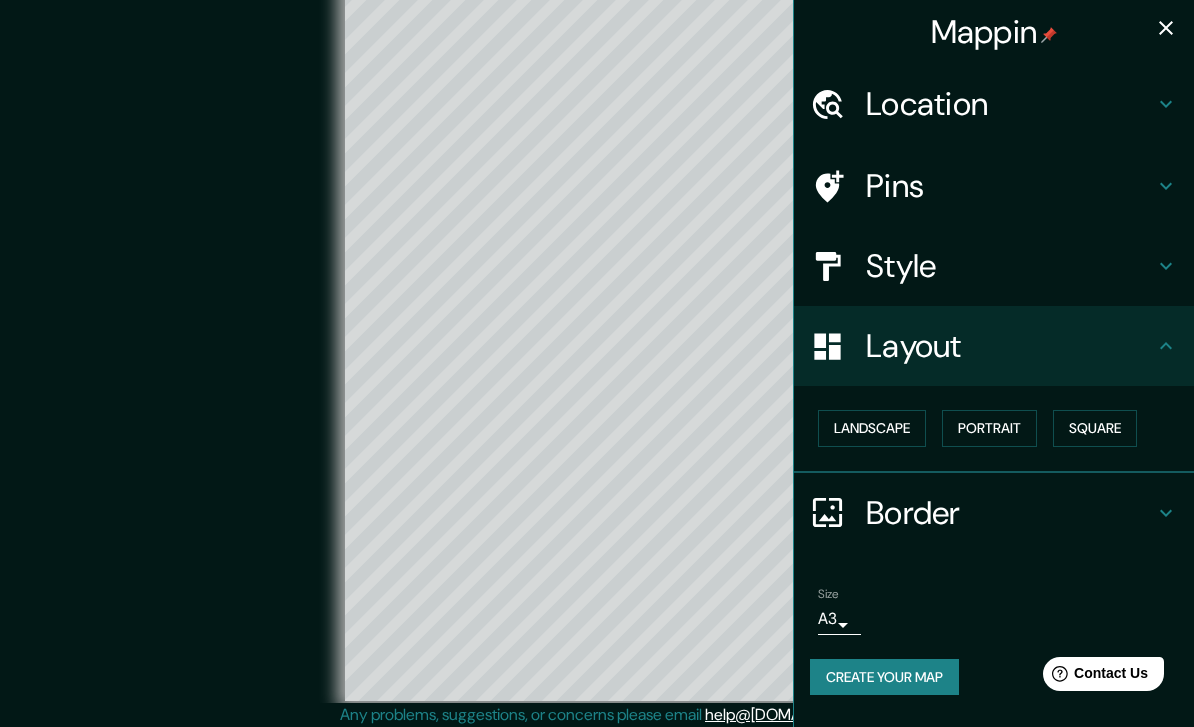 click on "Create your map" at bounding box center [884, 677] 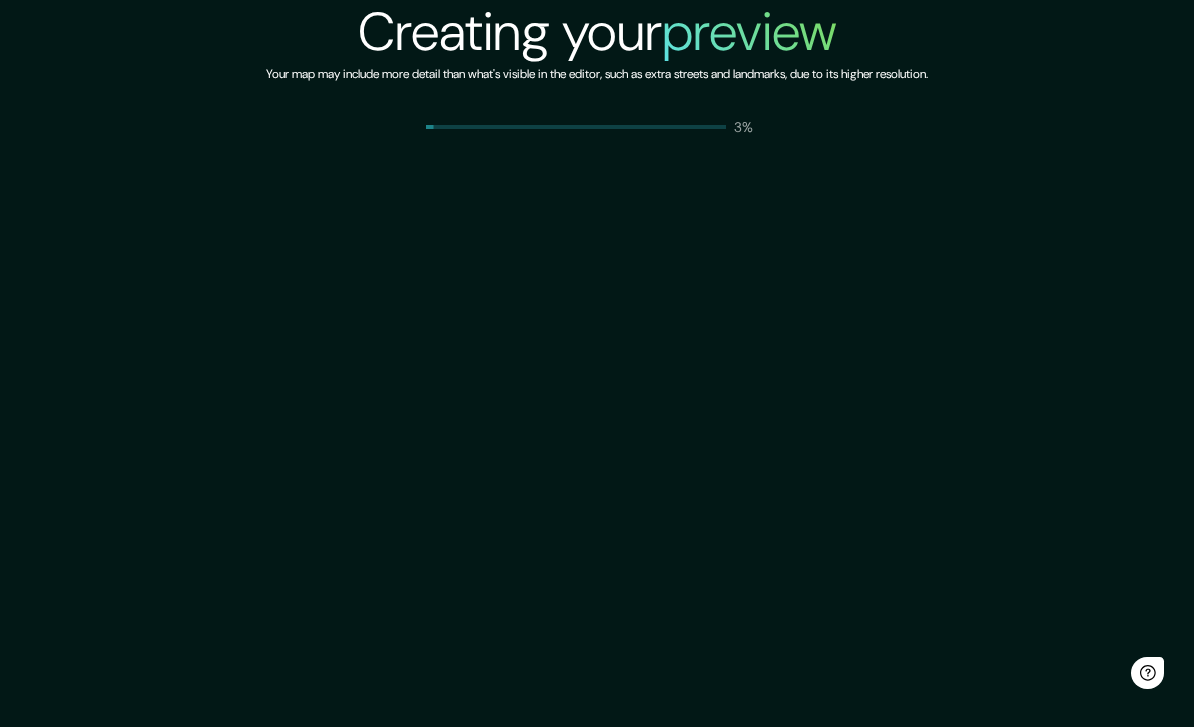 scroll, scrollTop: 0, scrollLeft: 0, axis: both 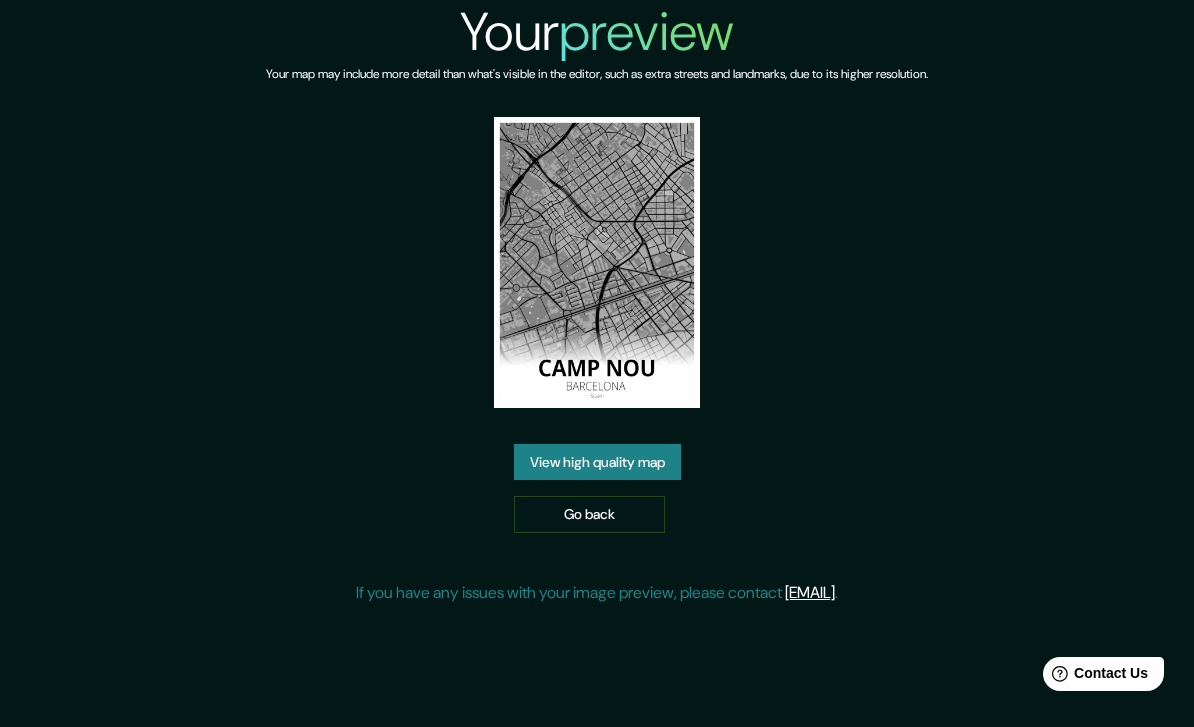 click on "Your  preview Your map may include more detail than what's visible in the editor, such as extra streets and landmarks, due to its higher resolution. View high quality map Go back If you have any issues with your image preview, please contact    help@mappin.pro ." at bounding box center [597, 363] 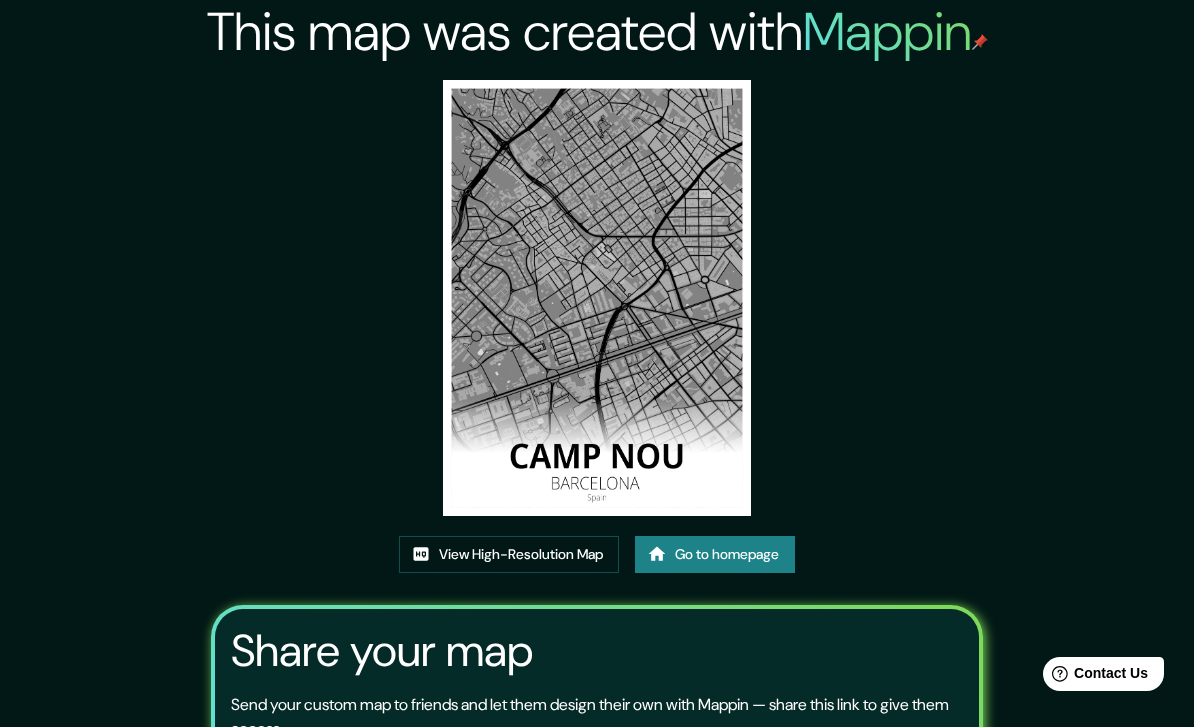 scroll, scrollTop: 27, scrollLeft: 0, axis: vertical 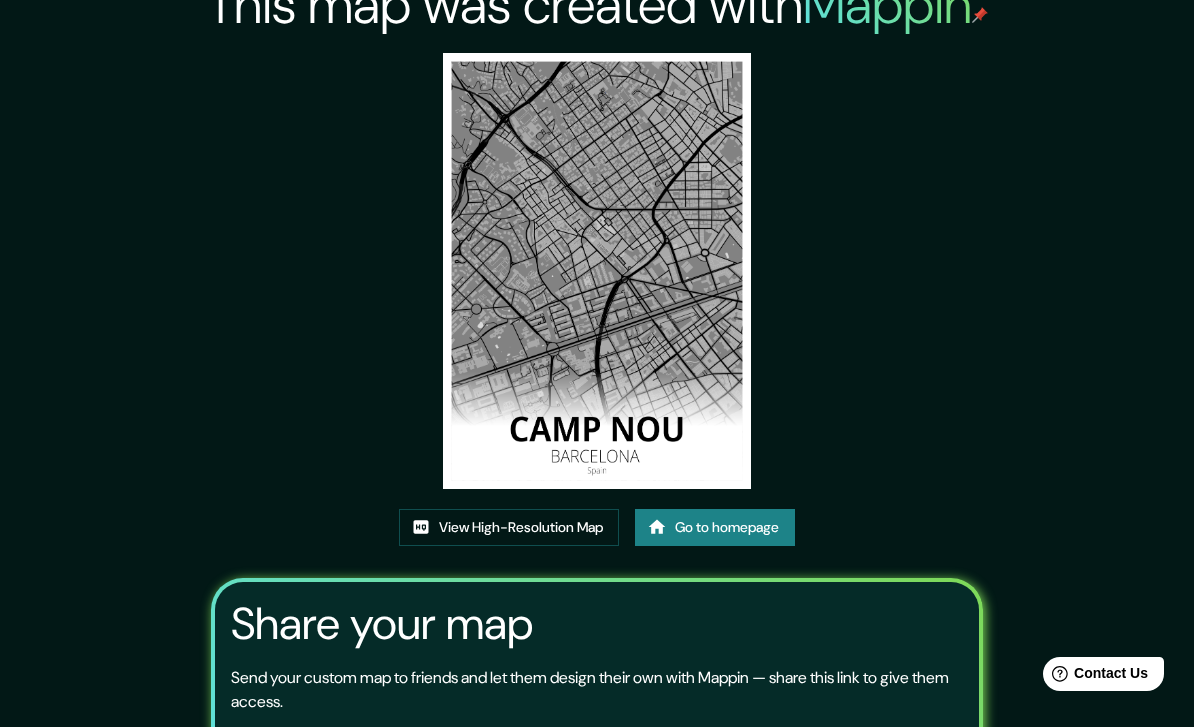 click at bounding box center (597, 271) 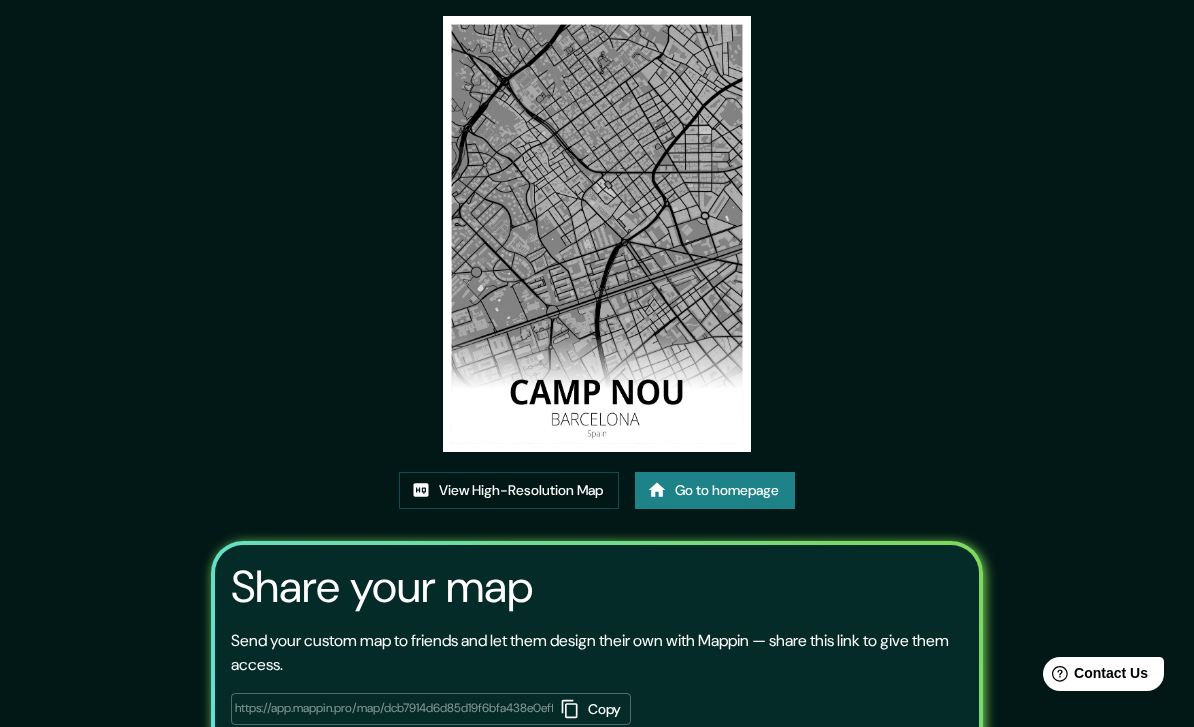 scroll, scrollTop: 0, scrollLeft: 0, axis: both 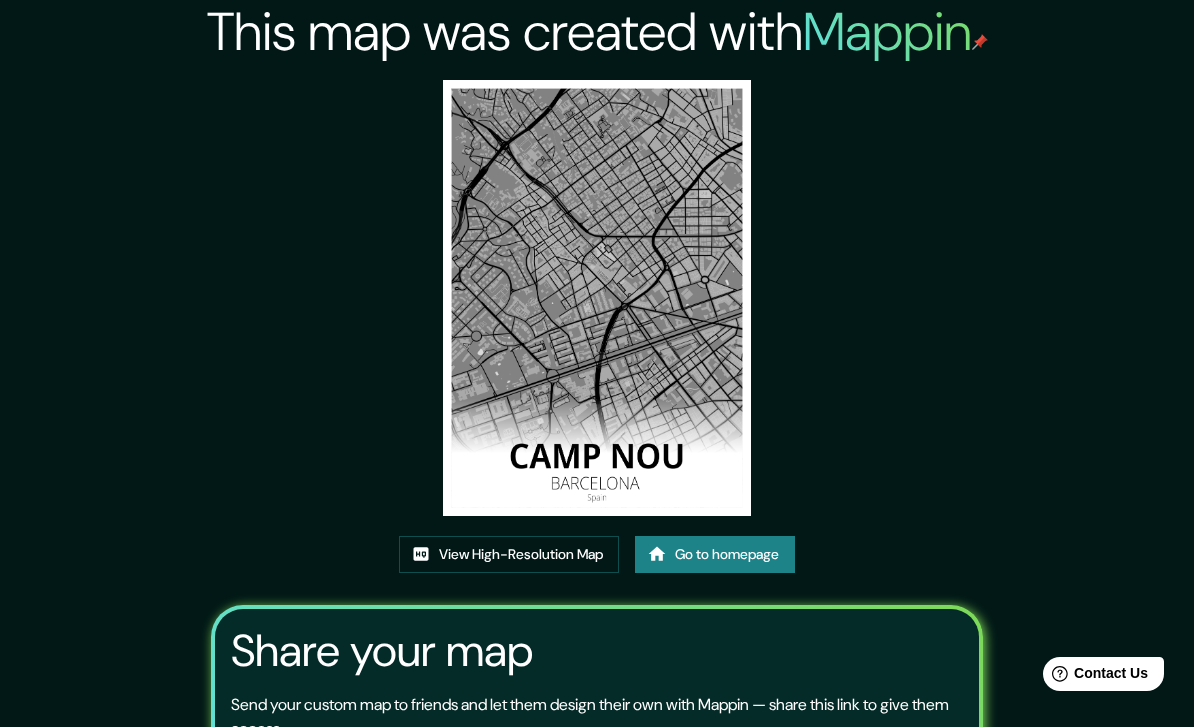 click on "View High-Resolution Map" at bounding box center (509, 554) 